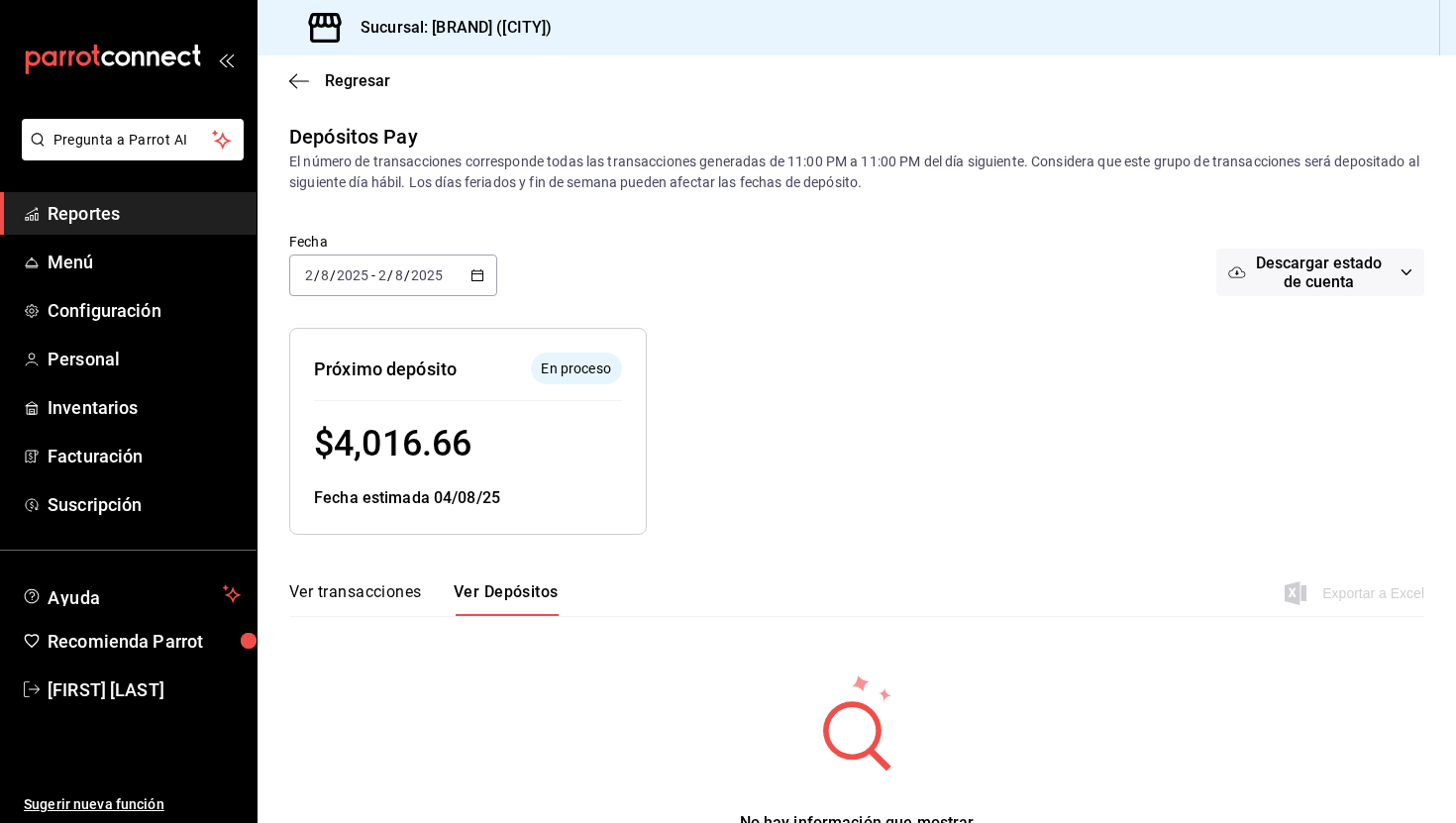 scroll, scrollTop: 0, scrollLeft: 0, axis: both 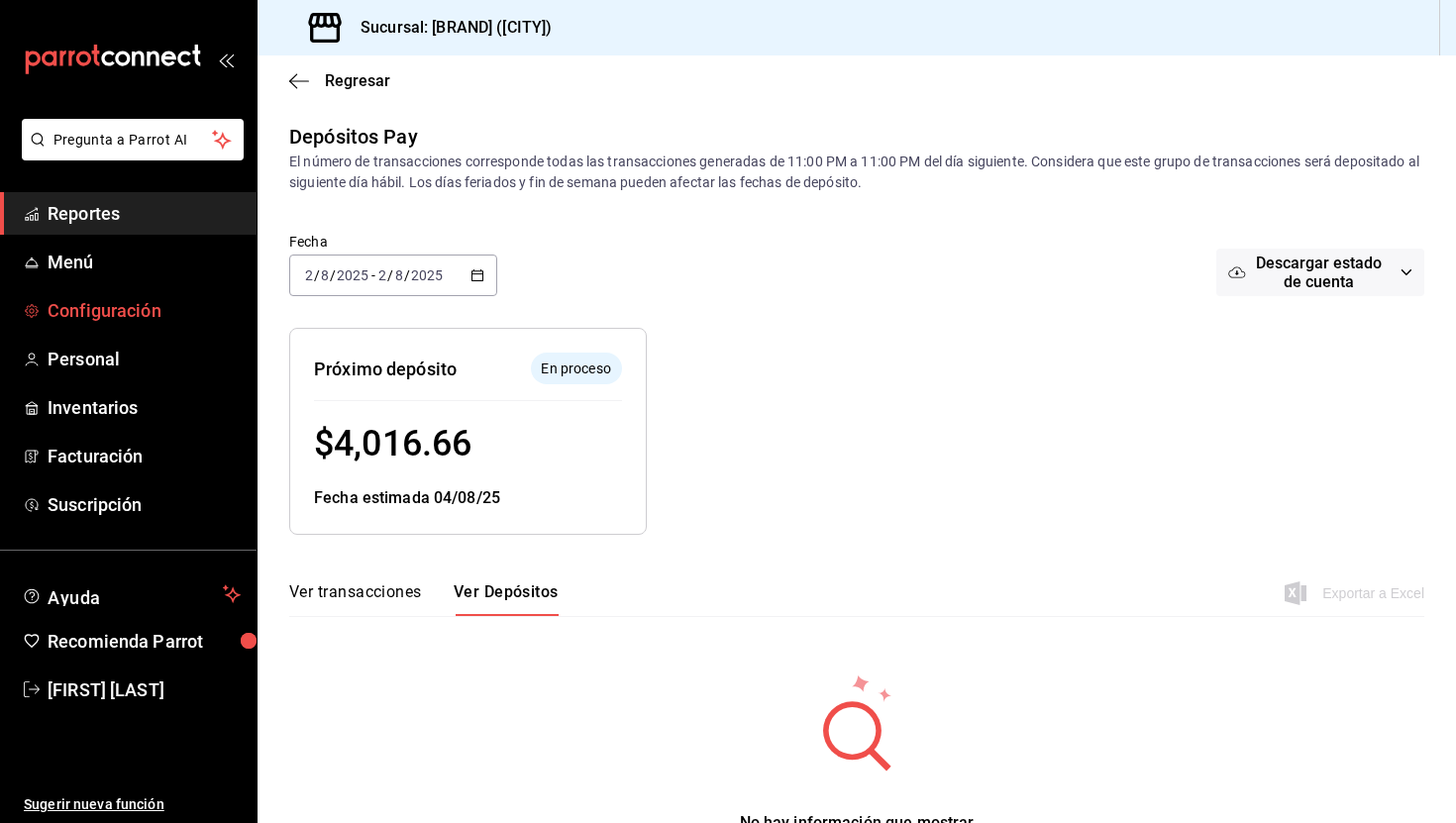 click on "Configuración" at bounding box center [144, 310] 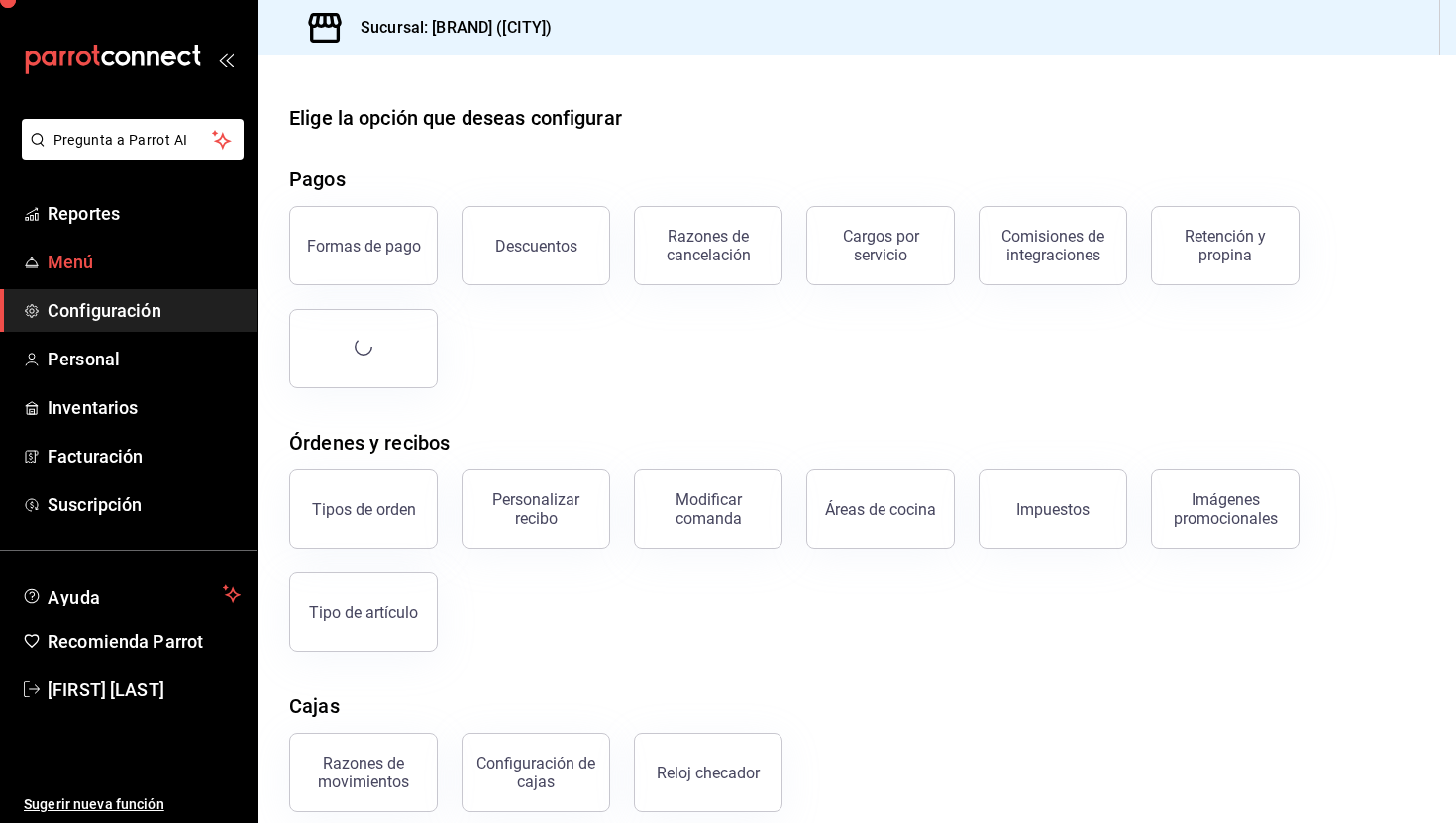 click on "Menú" at bounding box center (144, 261) 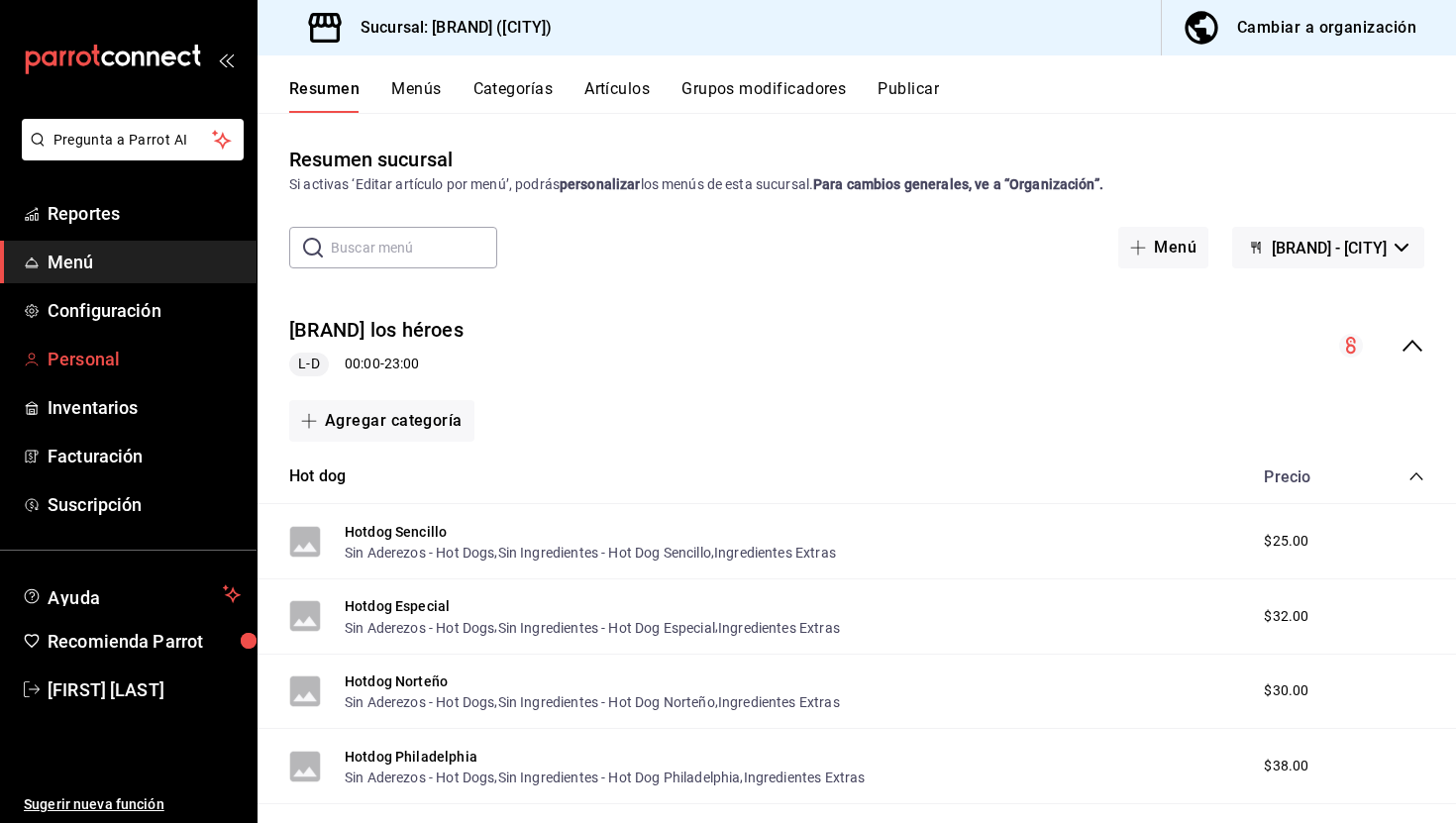 click on "Personal" at bounding box center (144, 359) 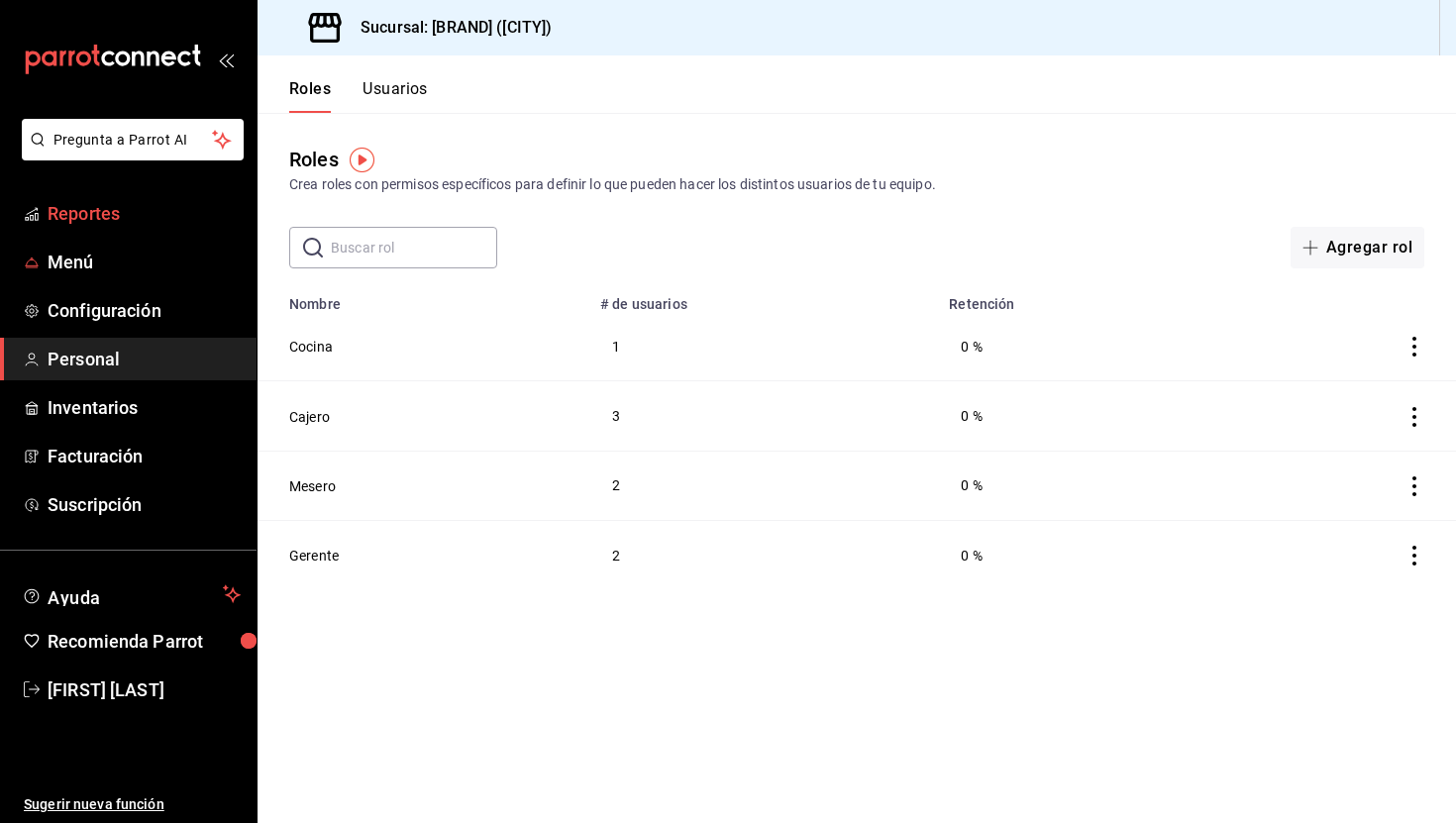 click on "Reportes" at bounding box center [144, 213] 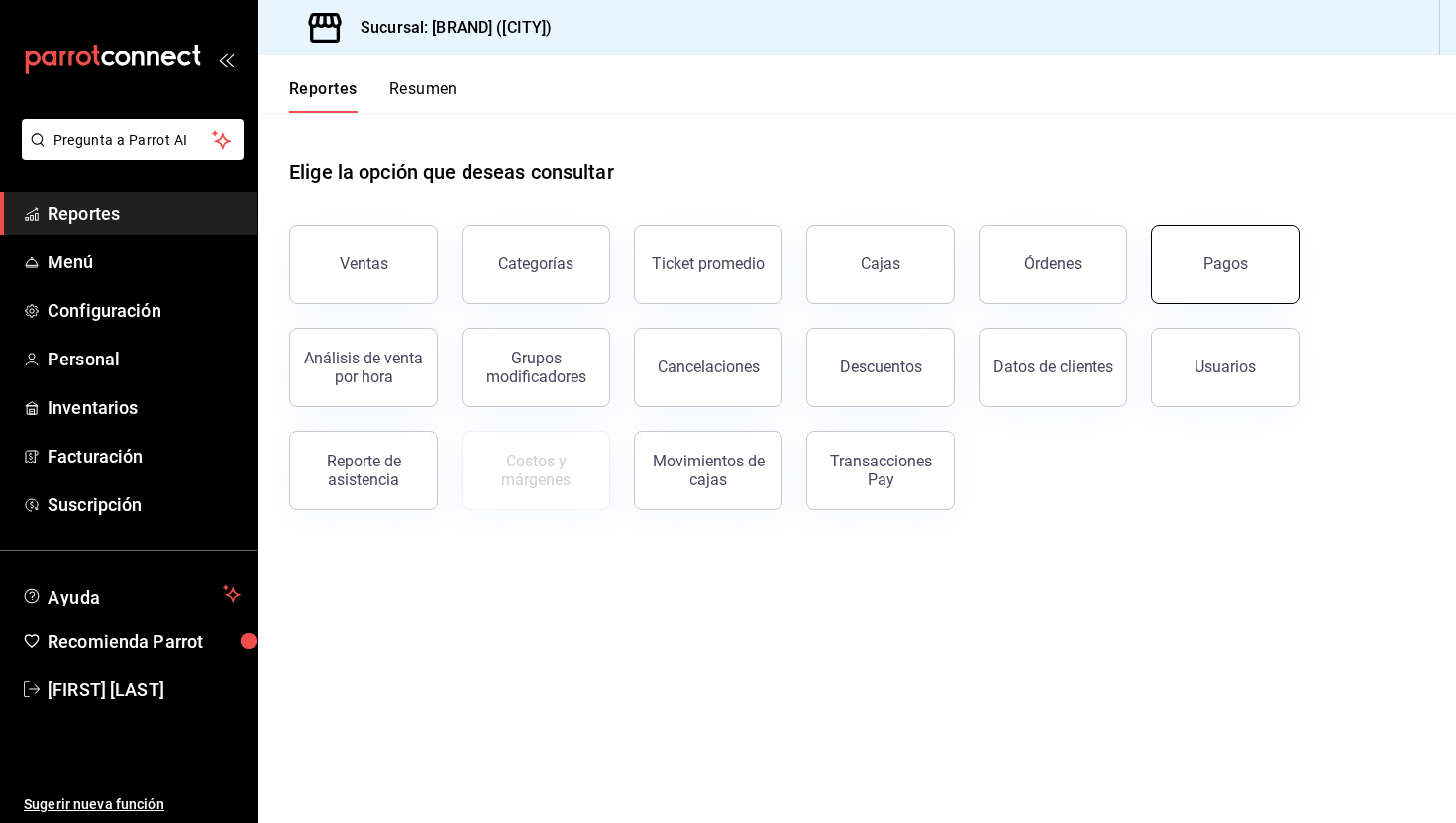 click on "Pagos" at bounding box center (1225, 264) 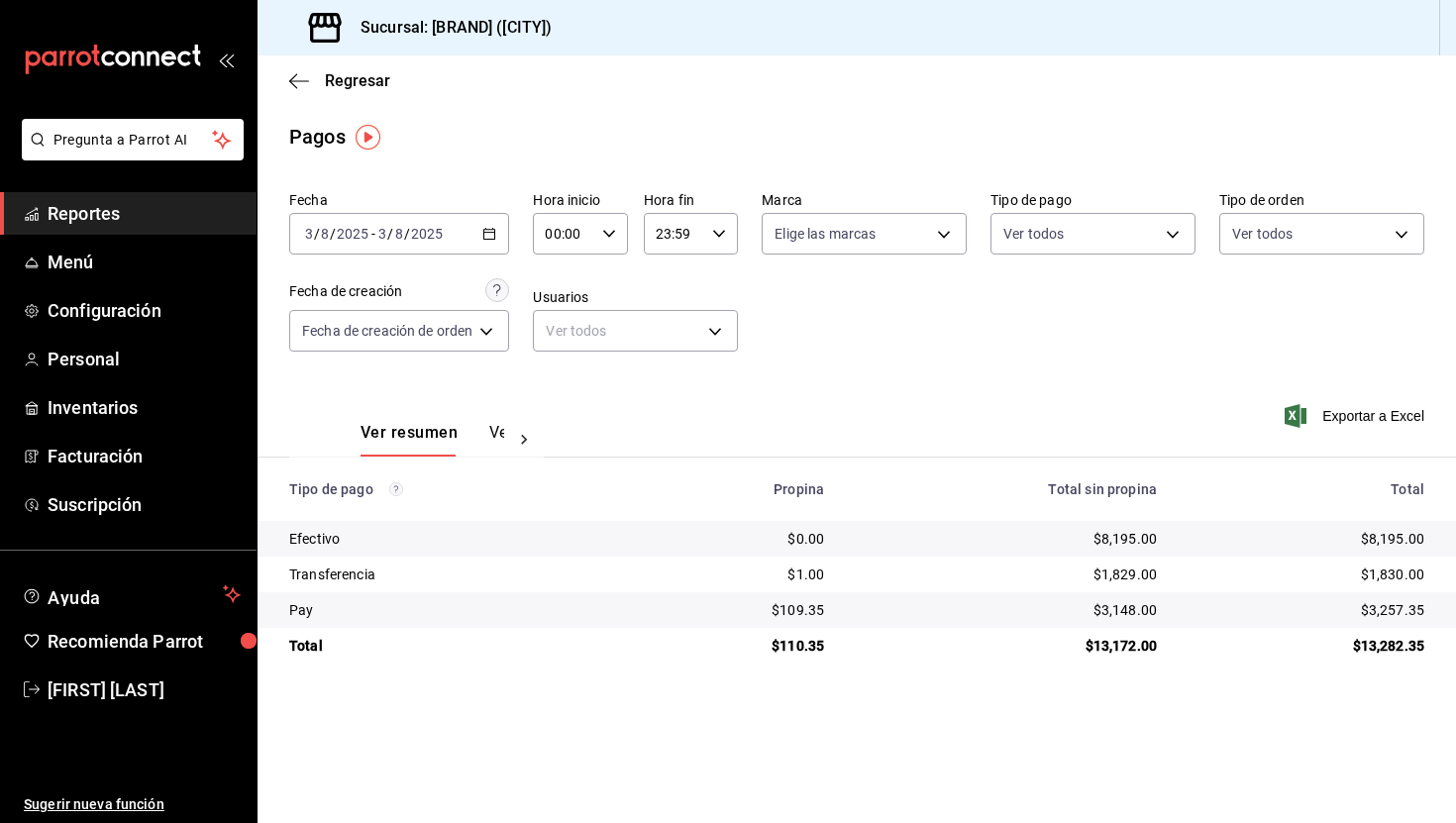 click on "$1,829.00" at bounding box center [1006, 574] 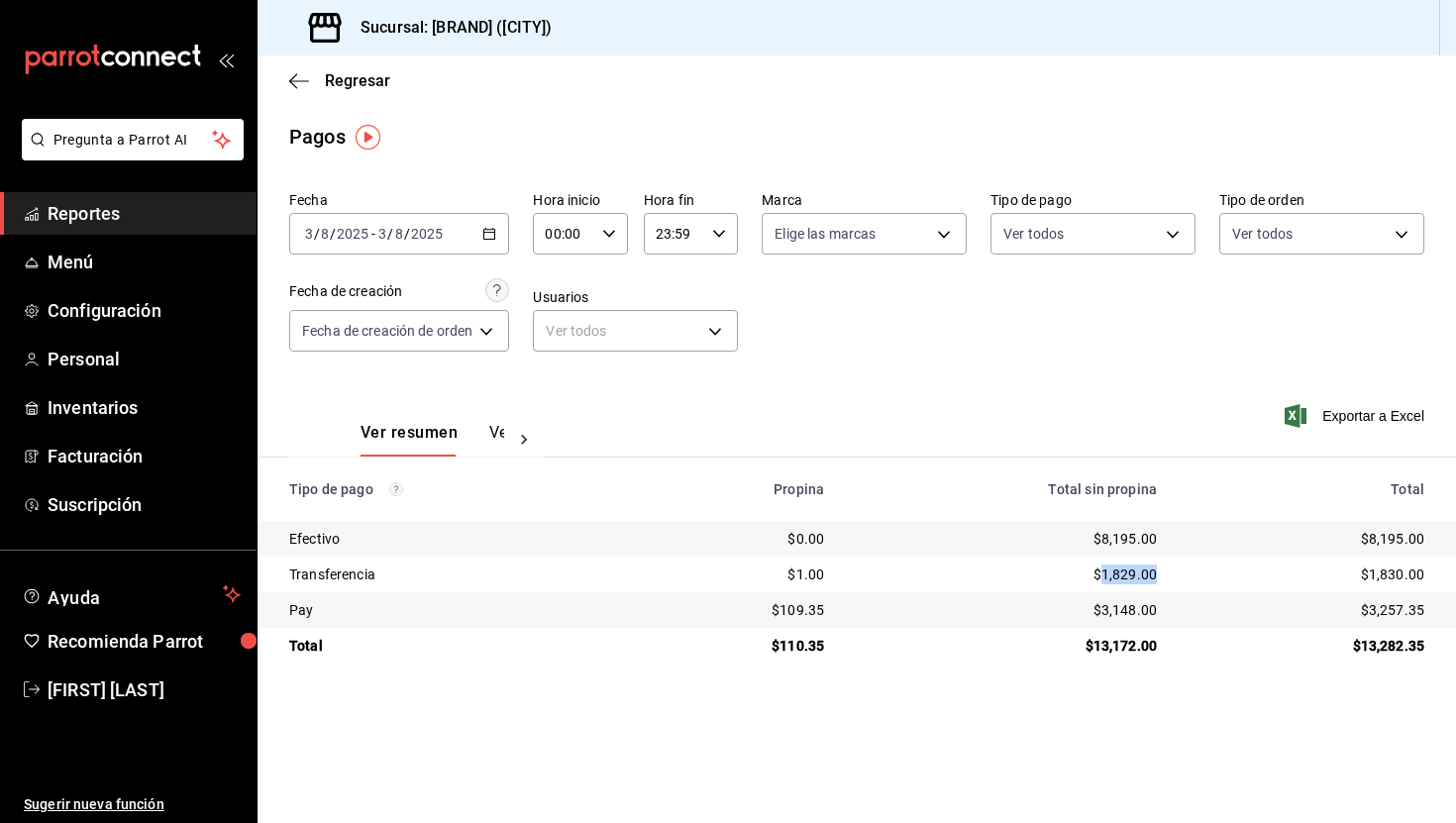 click on "$1,829.00" at bounding box center (1006, 574) 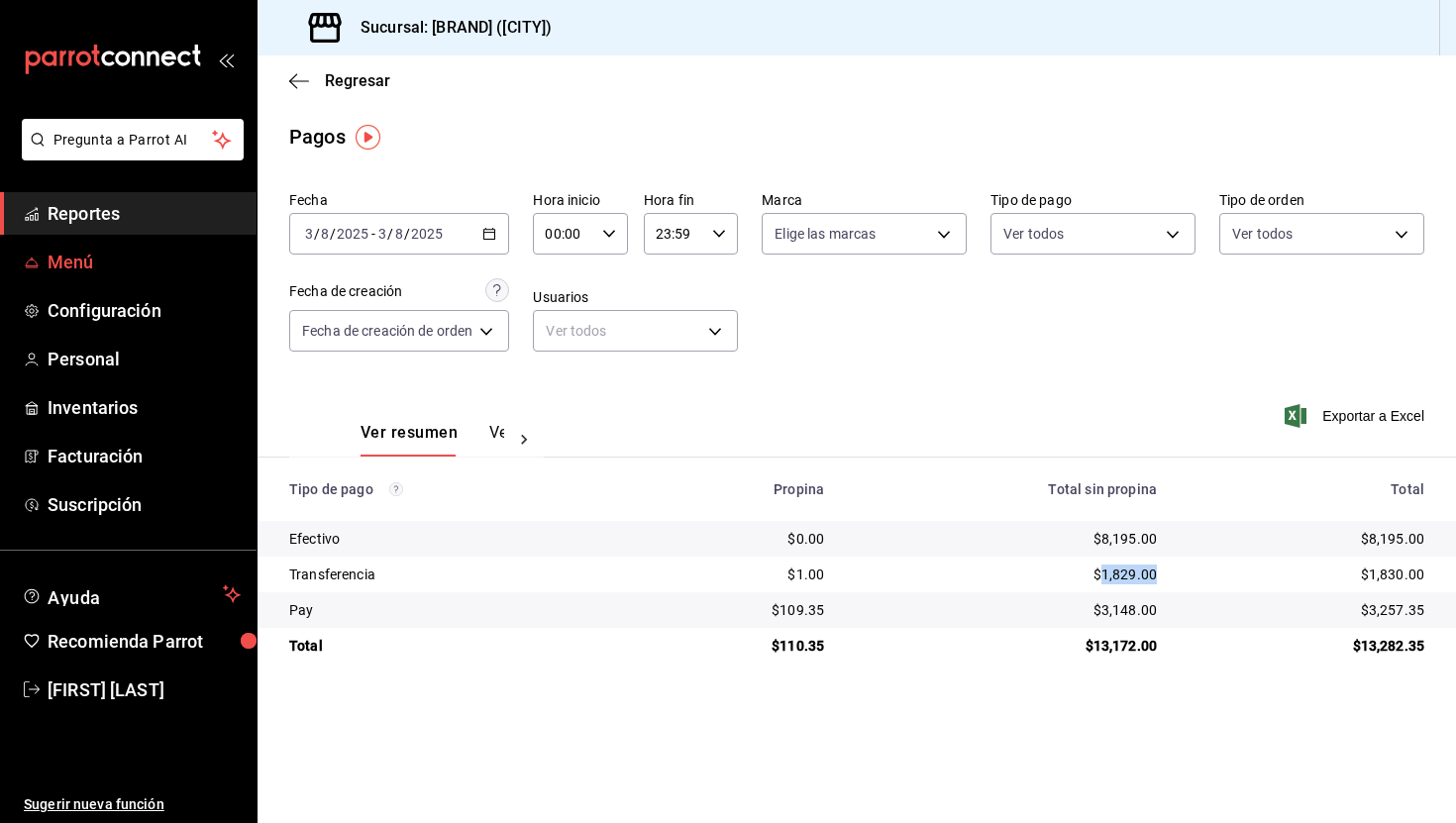 click on "Menú" at bounding box center (144, 261) 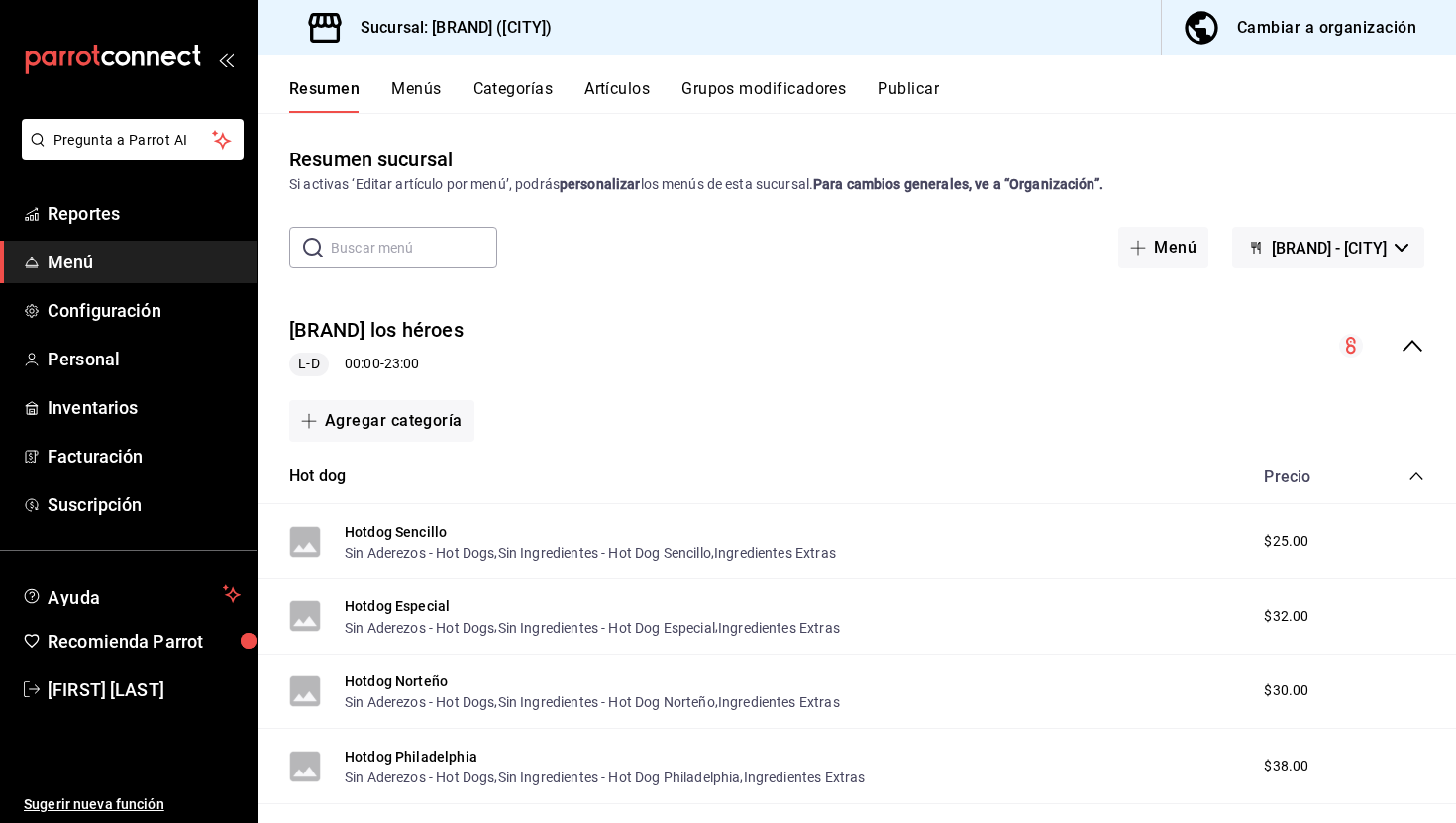 click on "Menú" at bounding box center (128, 261) 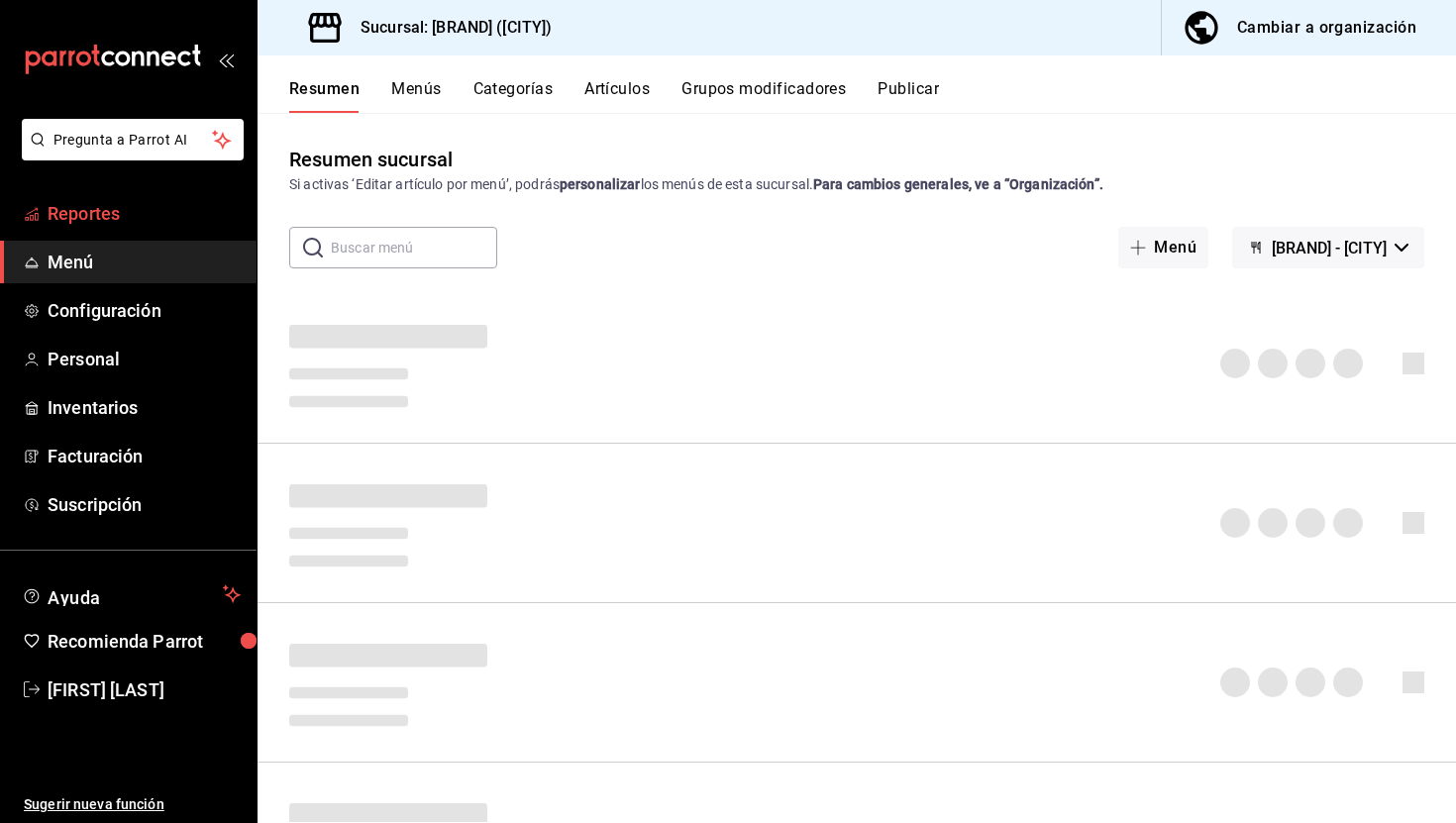 click on "Reportes" at bounding box center (144, 213) 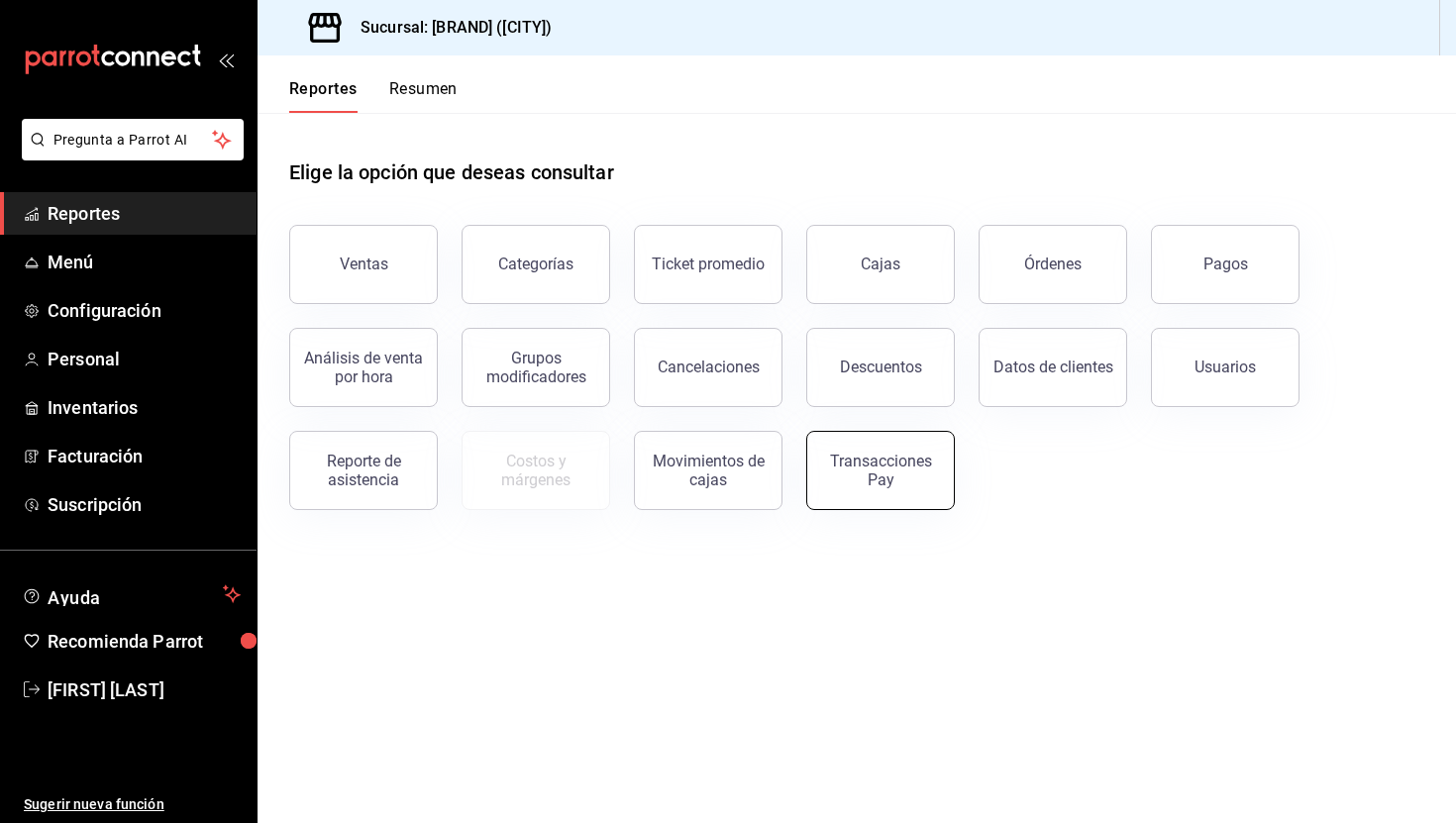 click on "Transacciones Pay" at bounding box center (881, 470) 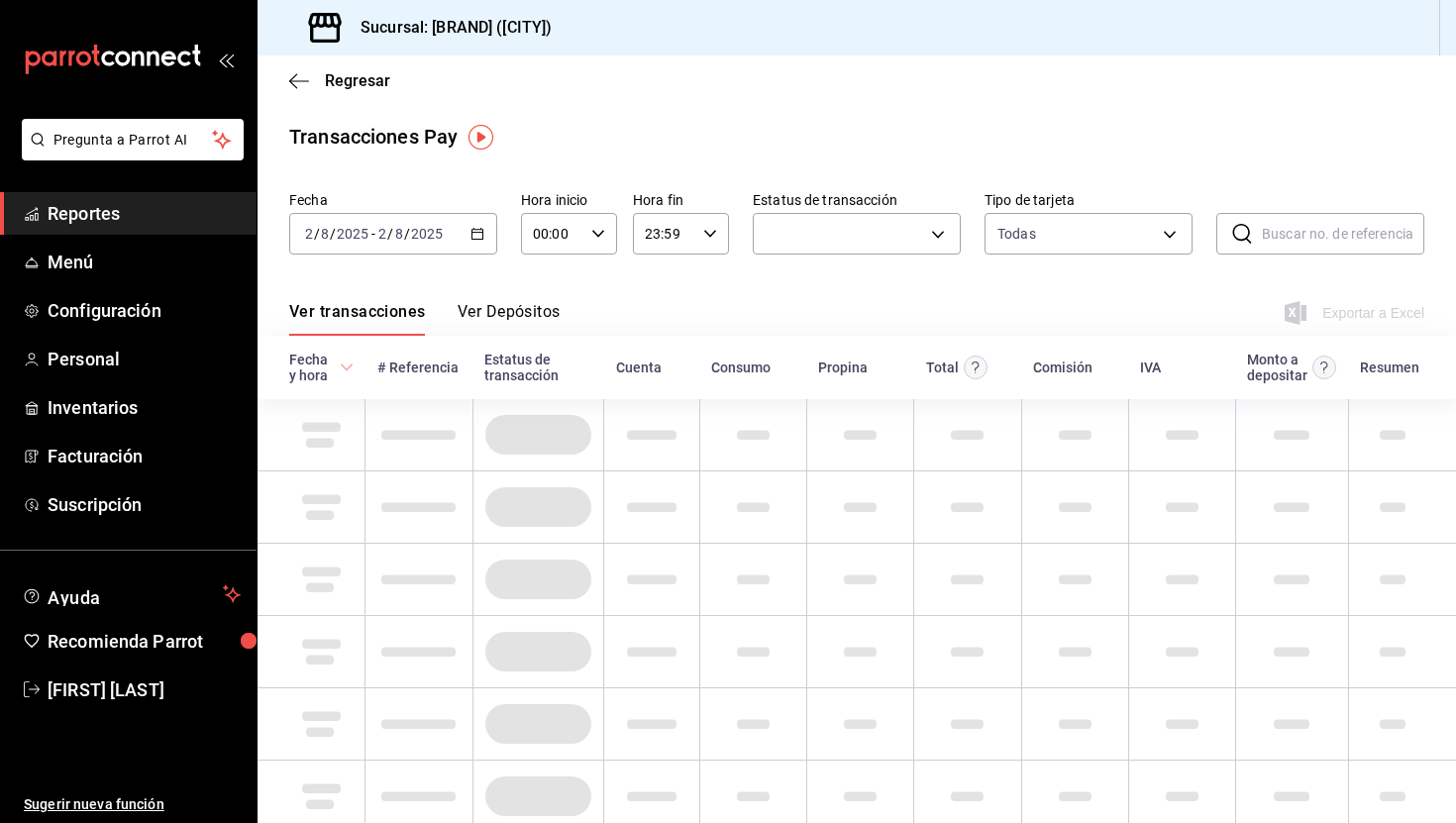 click on "Ver Depósitos" at bounding box center (509, 319) 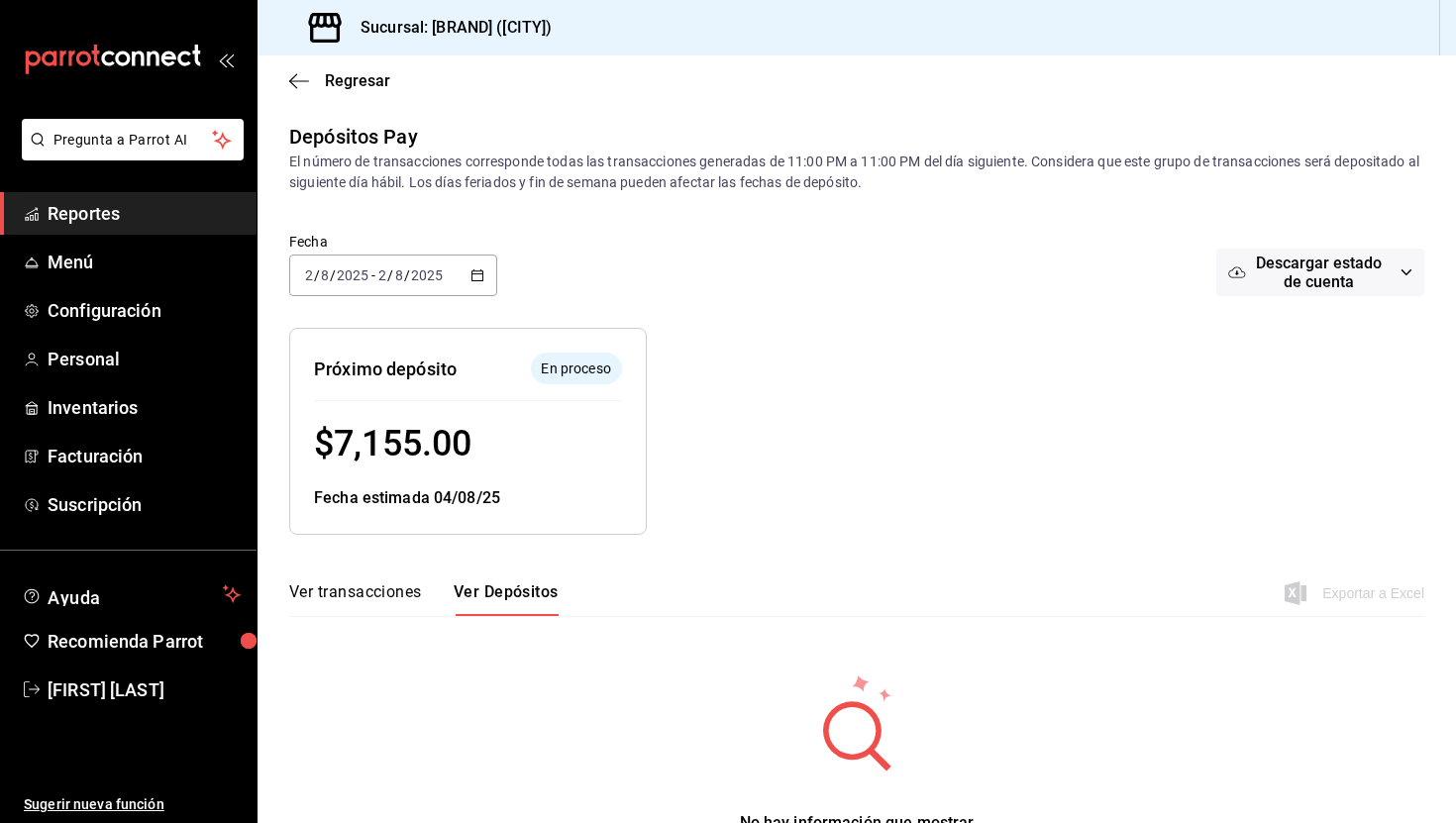 click on "2025-08-02 2 / 8 / 2025 - 2025-08-02 2 / 8 / 2025" at bounding box center [393, 275] 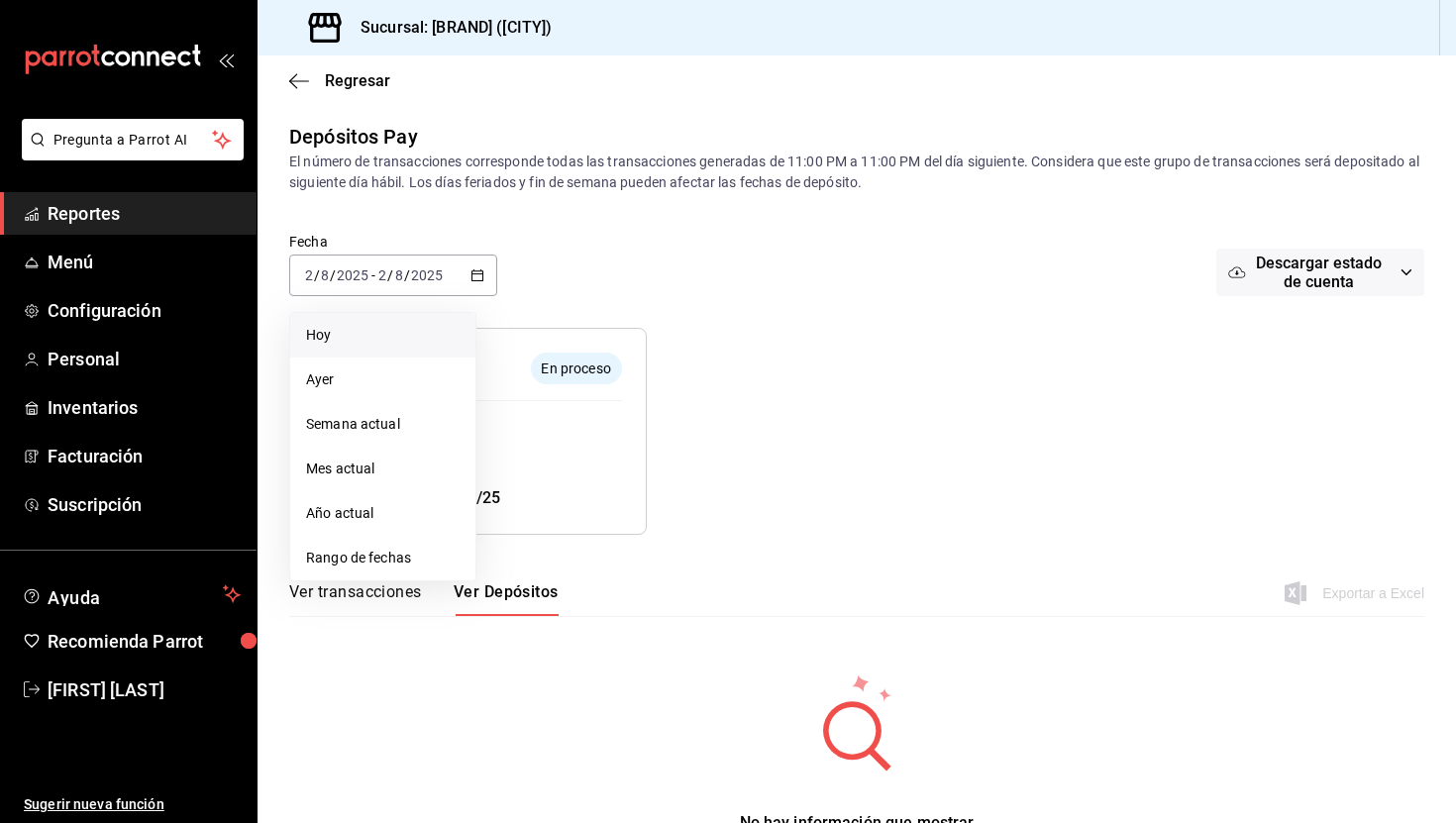 click on "Hoy" at bounding box center (382, 335) 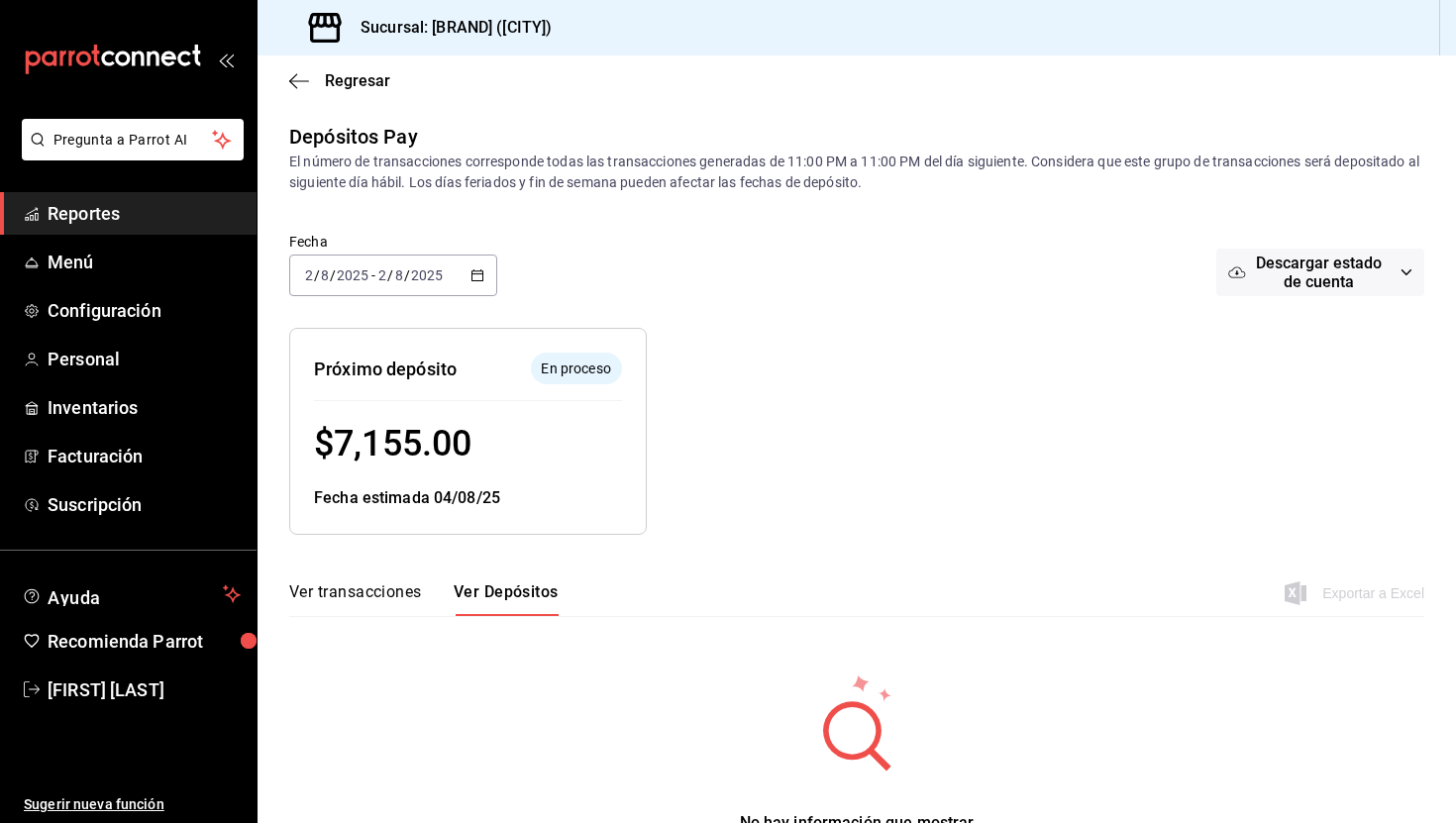 click on "2025-08-02 2 / 8 / 2025 - 2025-08-02 2 / 8 / 2025" at bounding box center [393, 275] 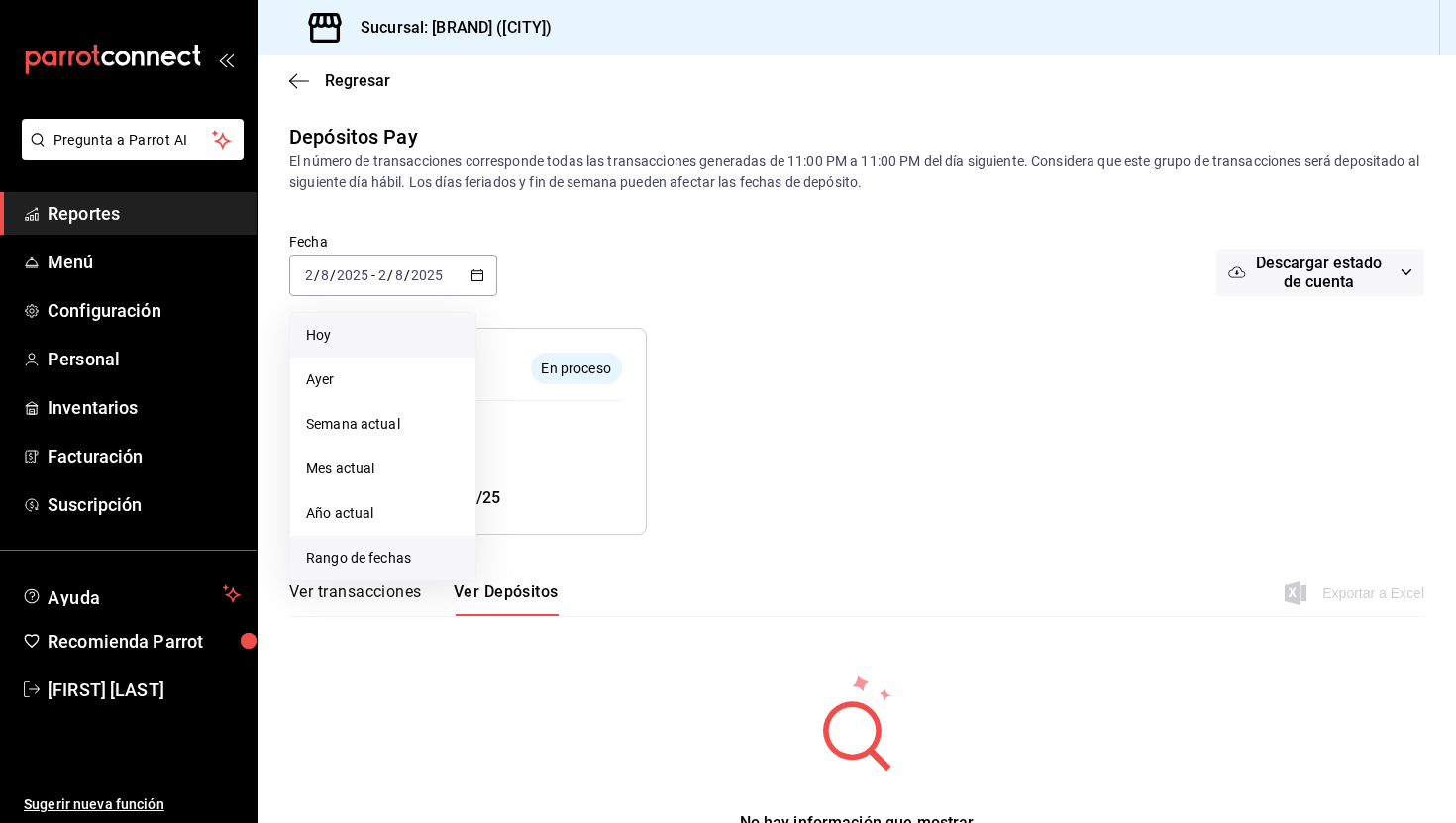 click on "Rango de fechas" at bounding box center [382, 558] 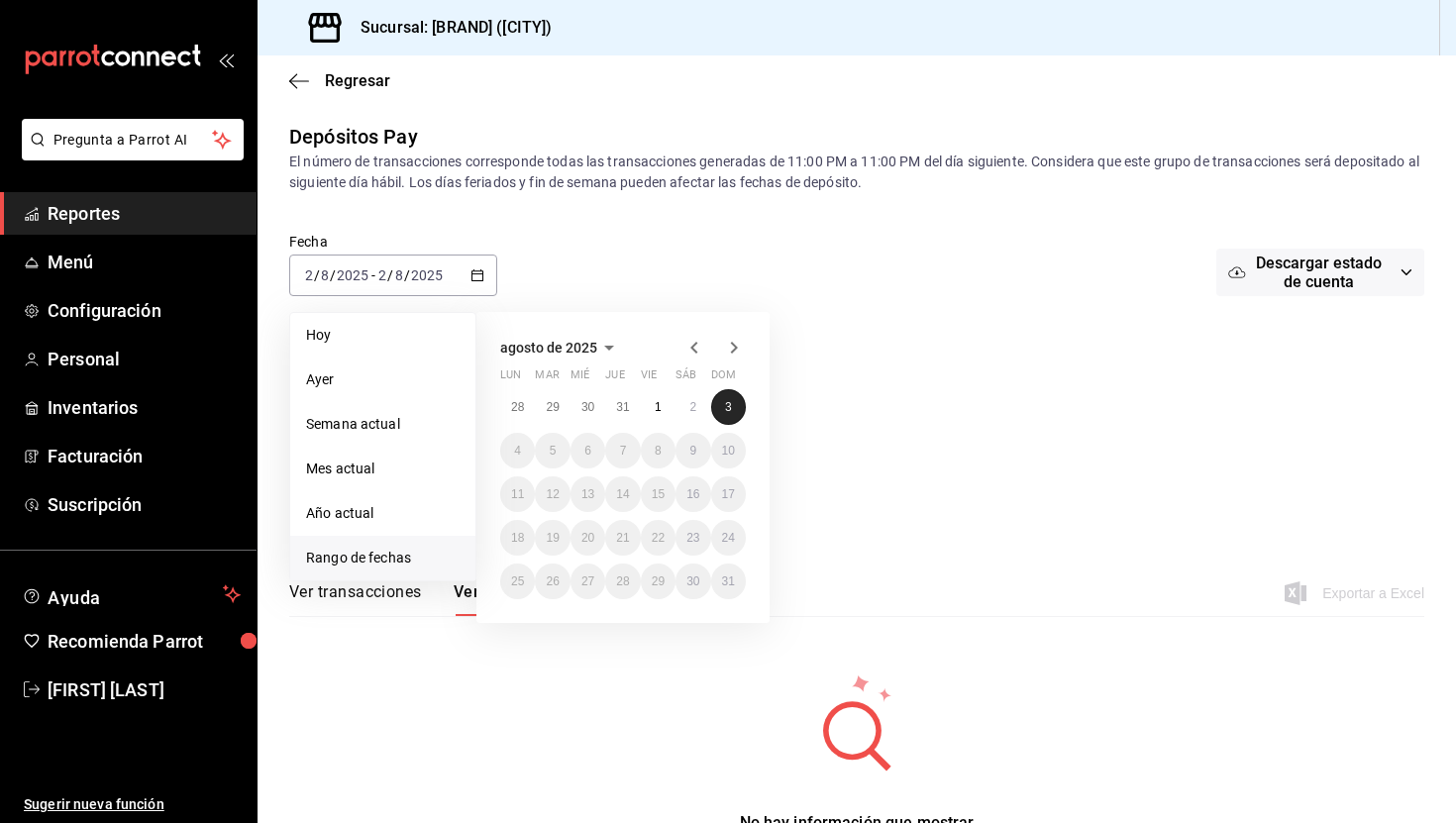 click on "3" at bounding box center (728, 407) 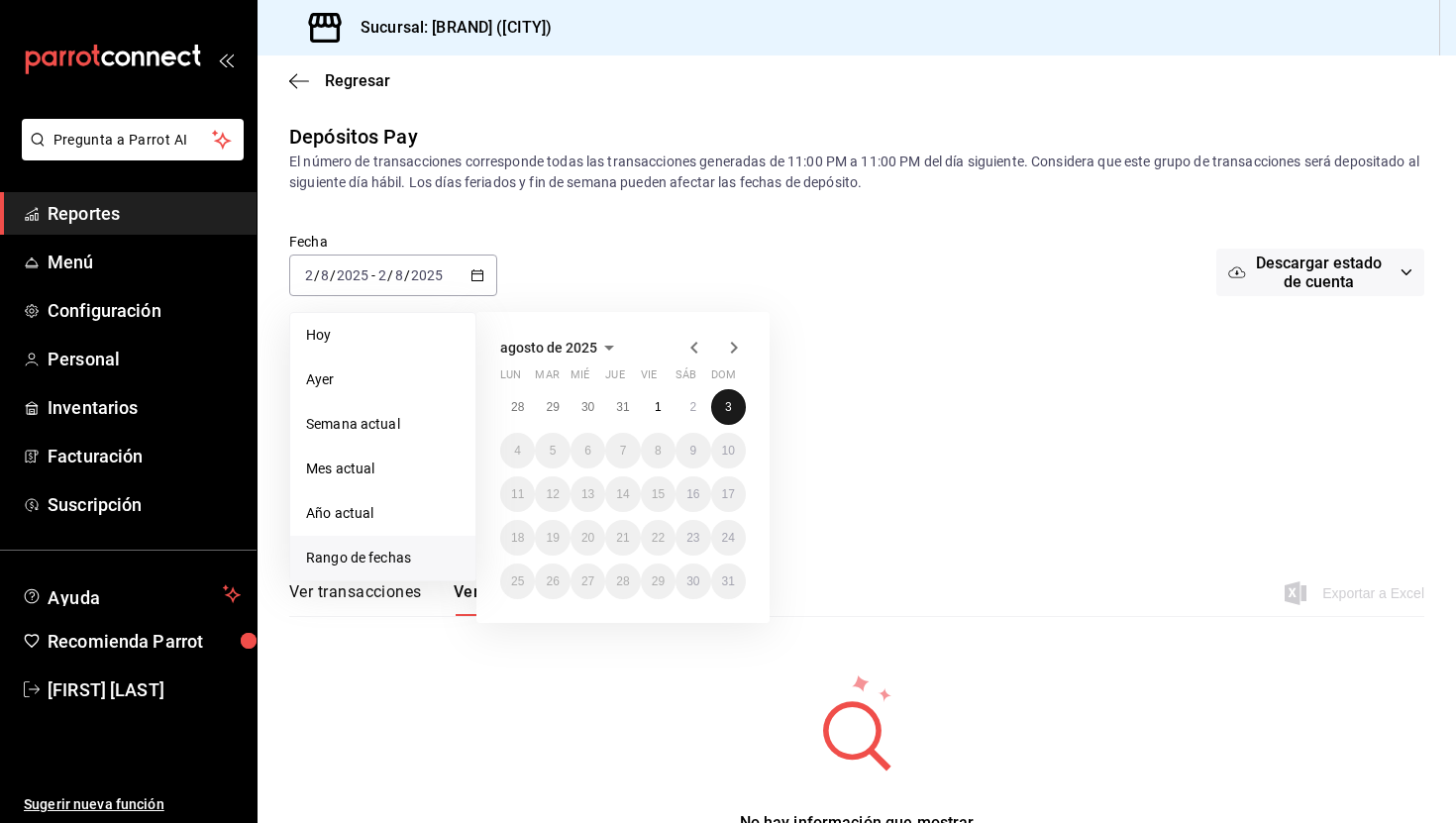 click on "3" at bounding box center (728, 407) 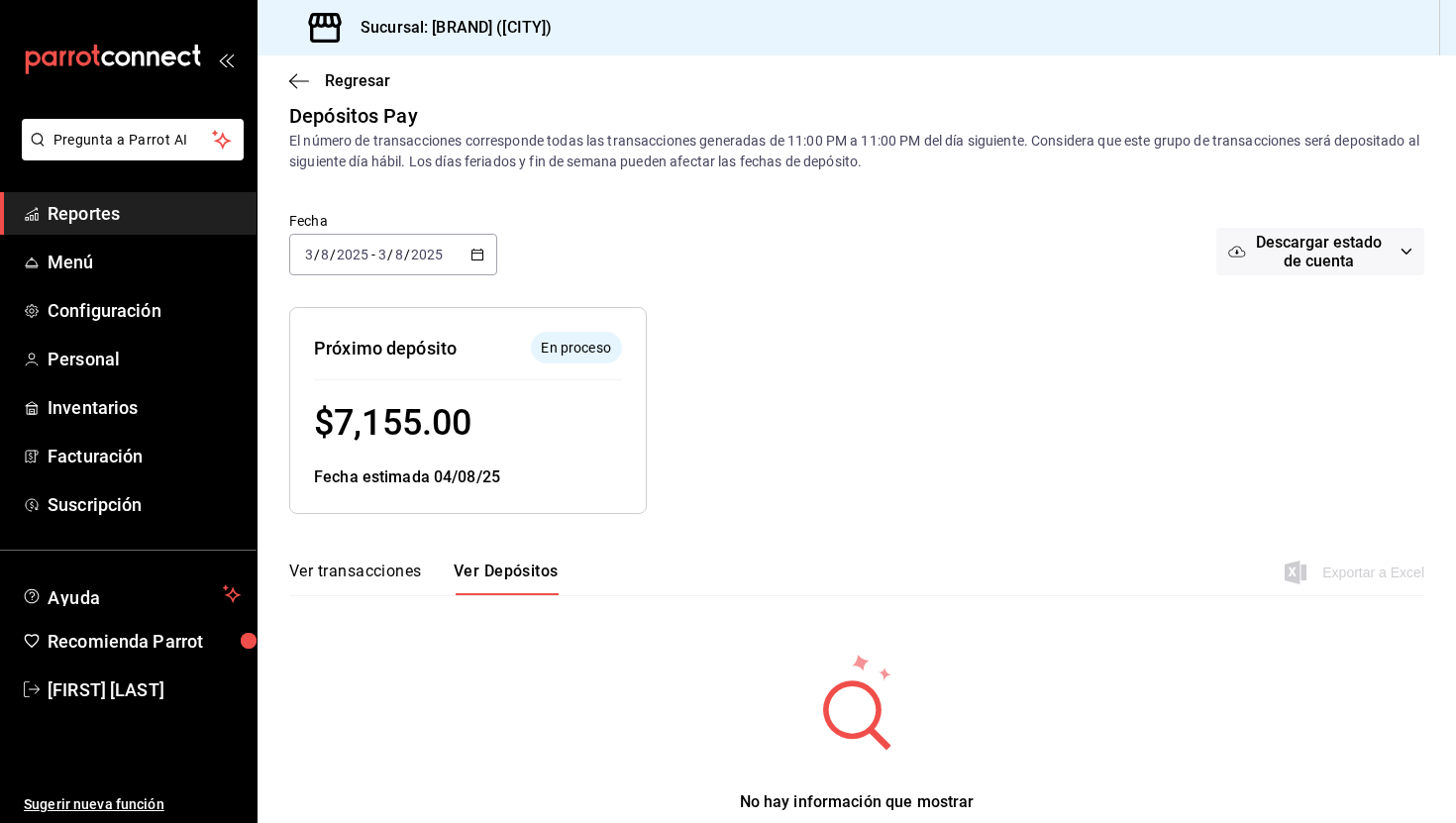 scroll, scrollTop: 99, scrollLeft: 0, axis: vertical 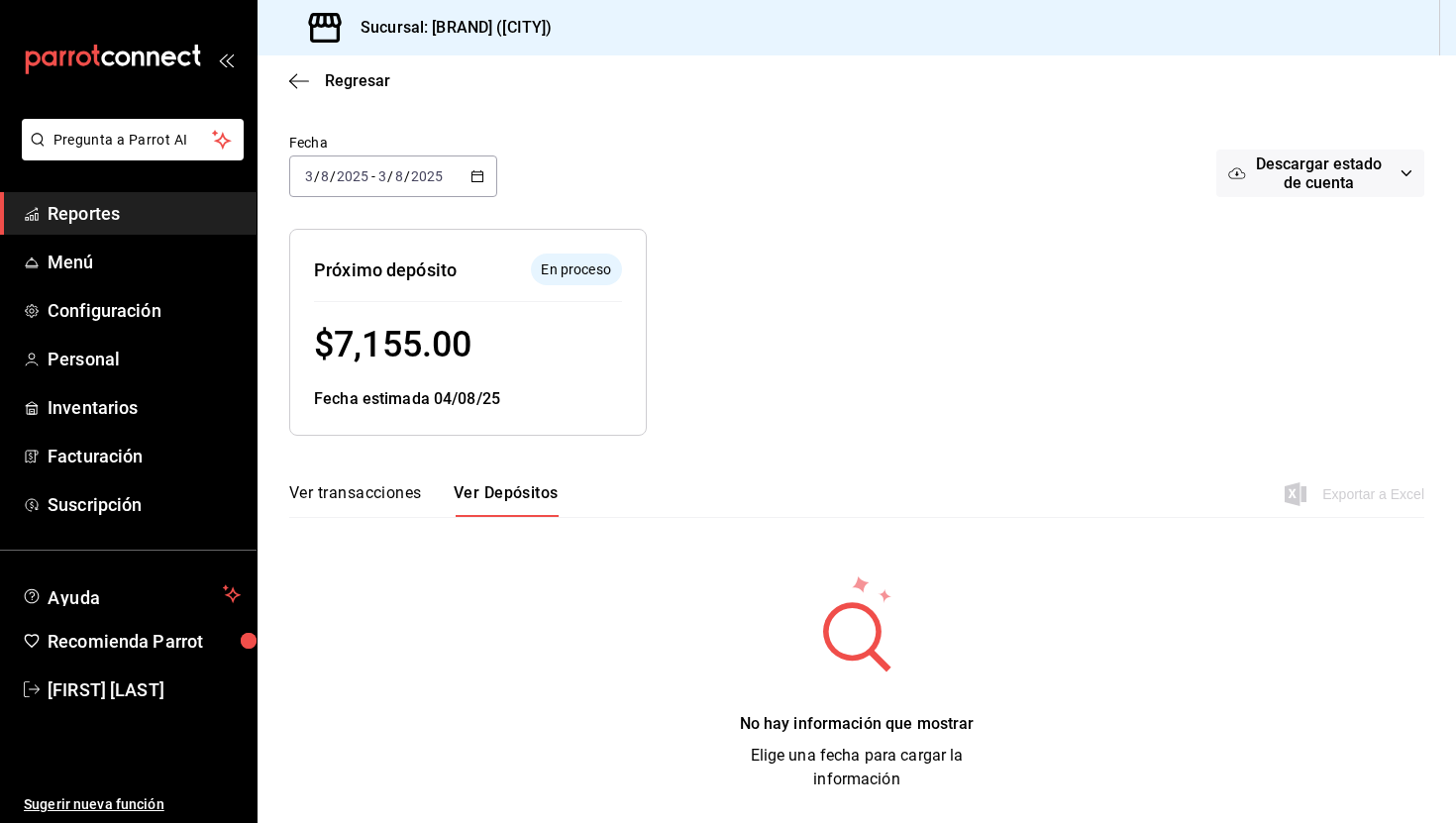 click on "Ver transacciones" at bounding box center [356, 500] 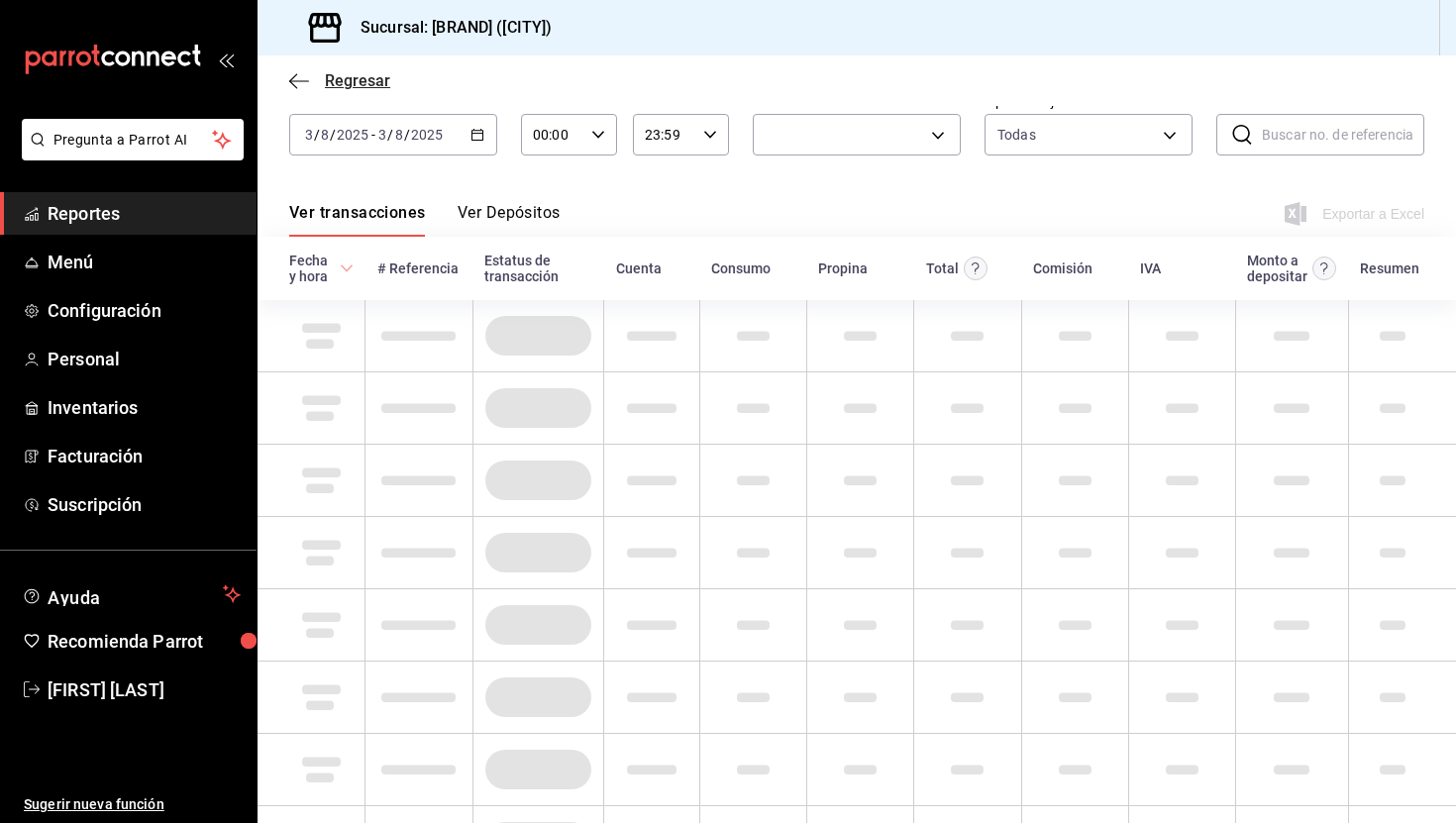 click 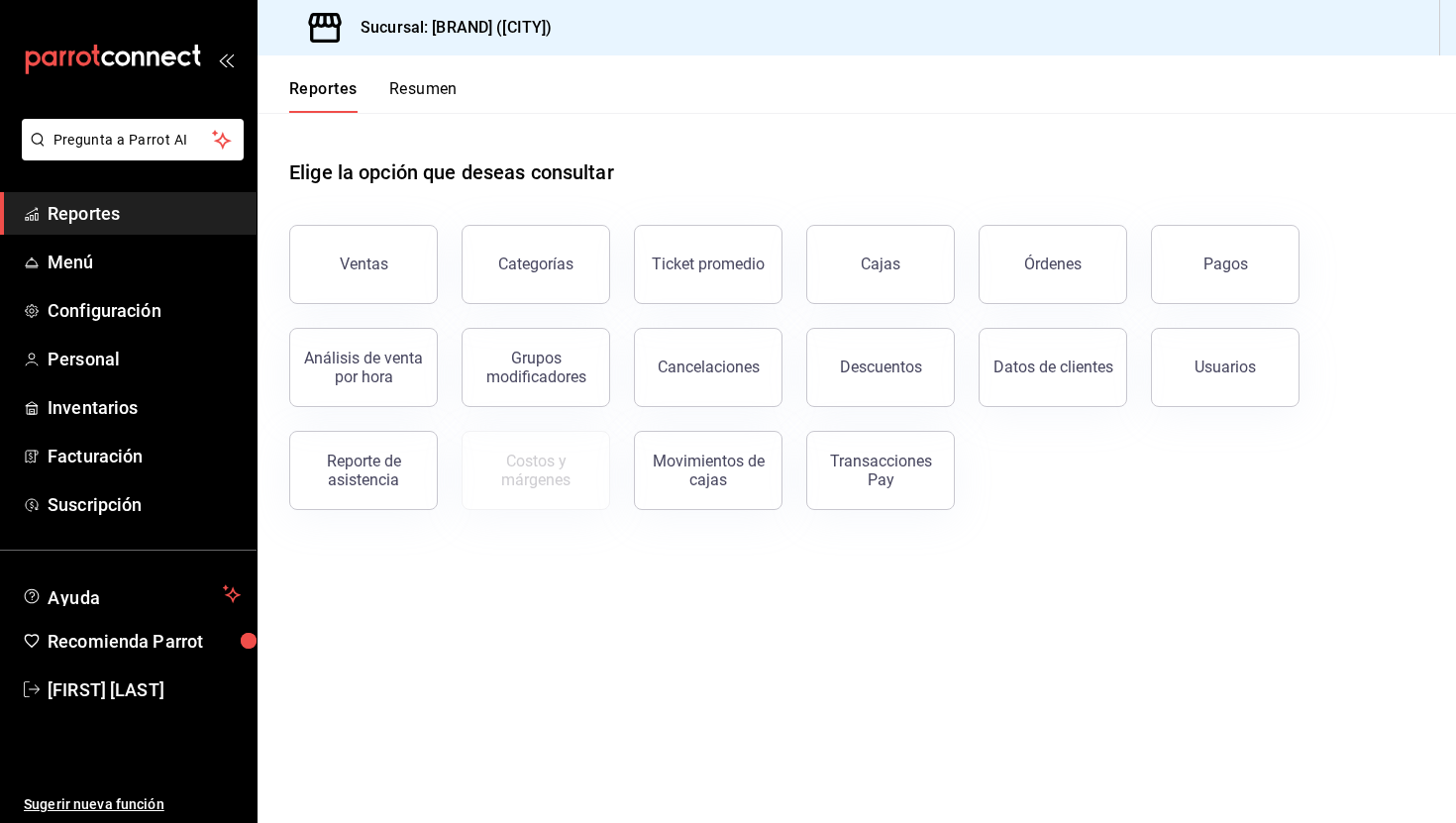 click on "Órdenes" at bounding box center (1041, 253) 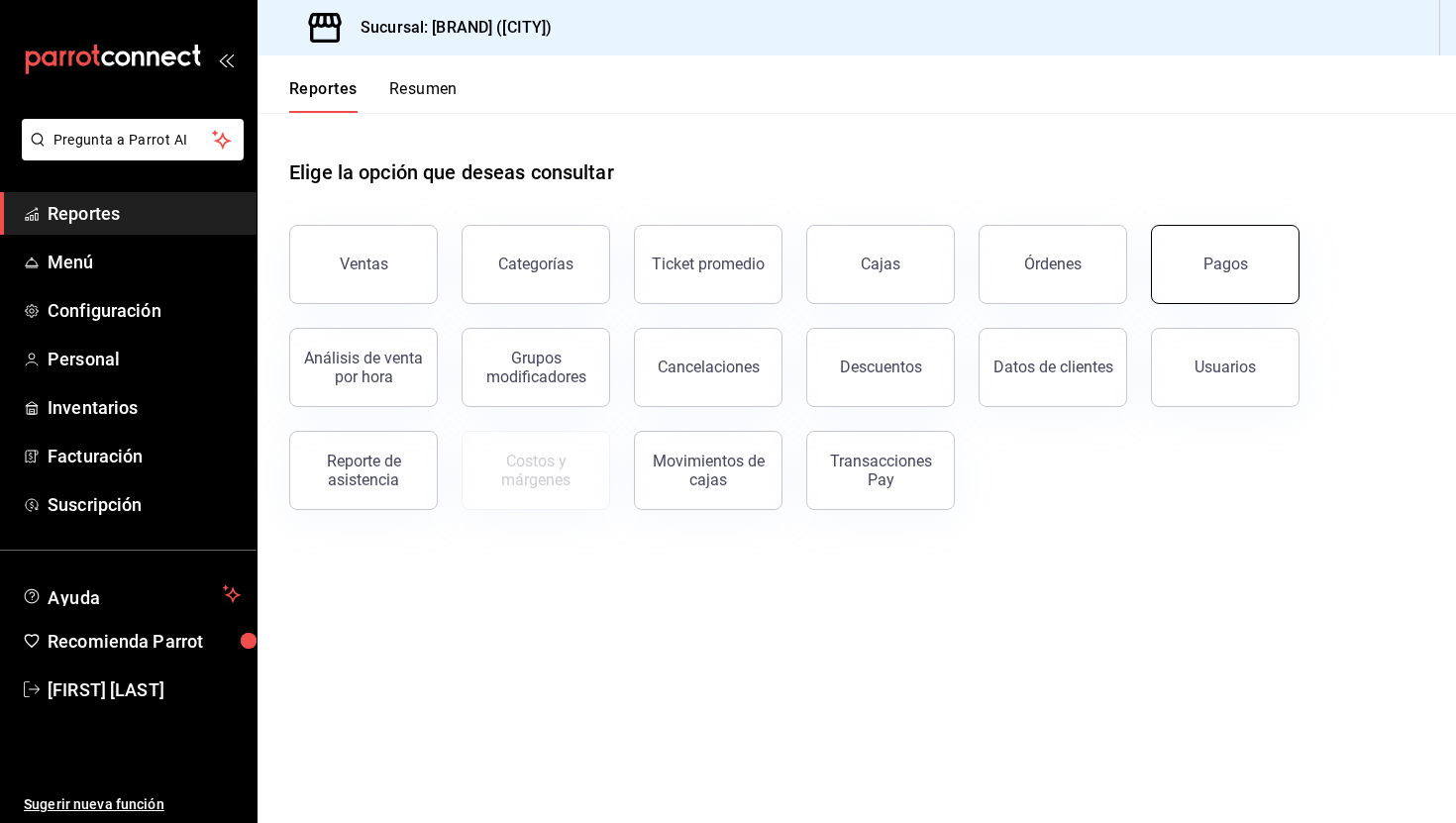 click on "Pagos" at bounding box center (1225, 264) 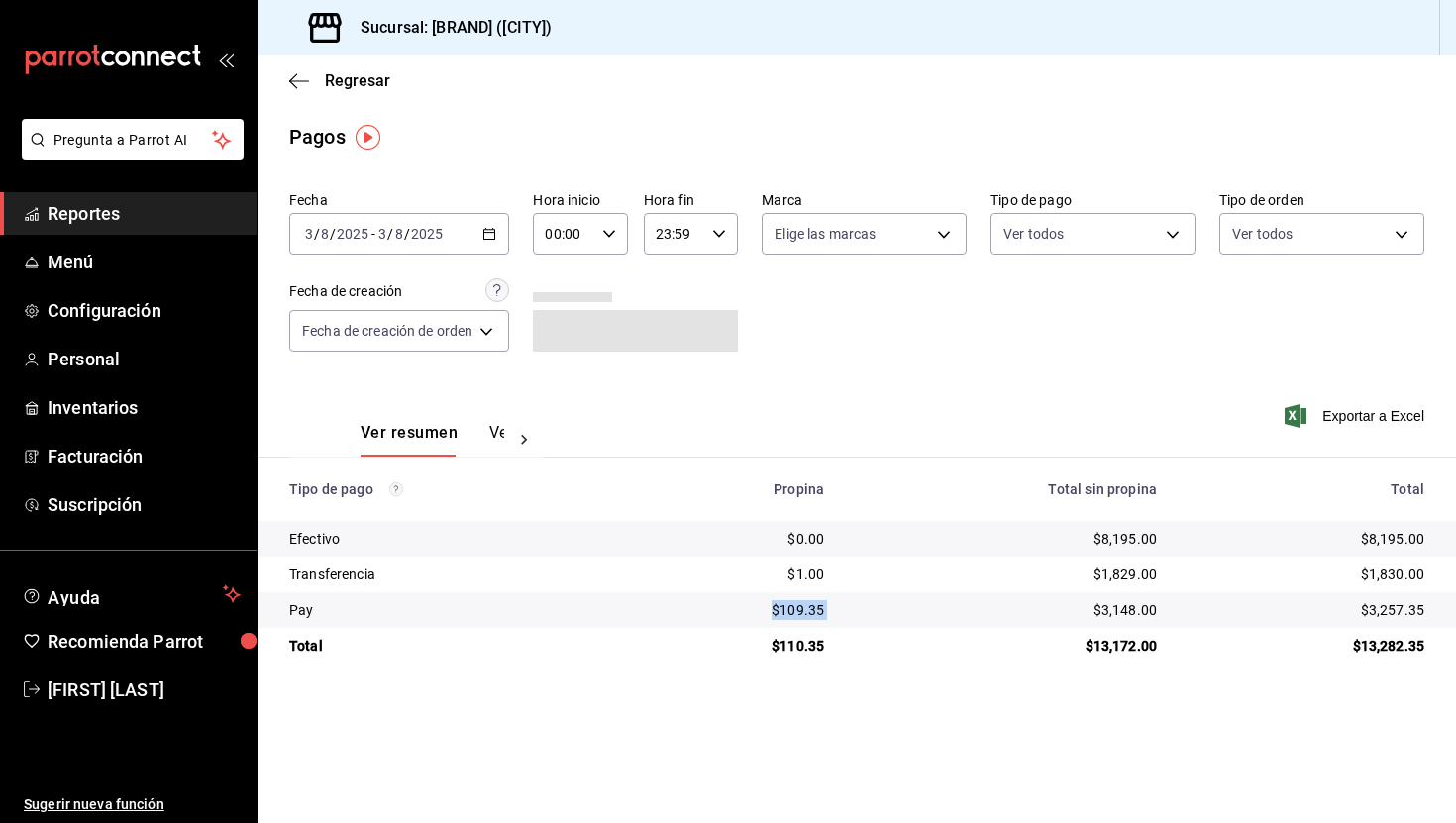 drag, startPoint x: 762, startPoint y: 611, endPoint x: 860, endPoint y: 611, distance: 98 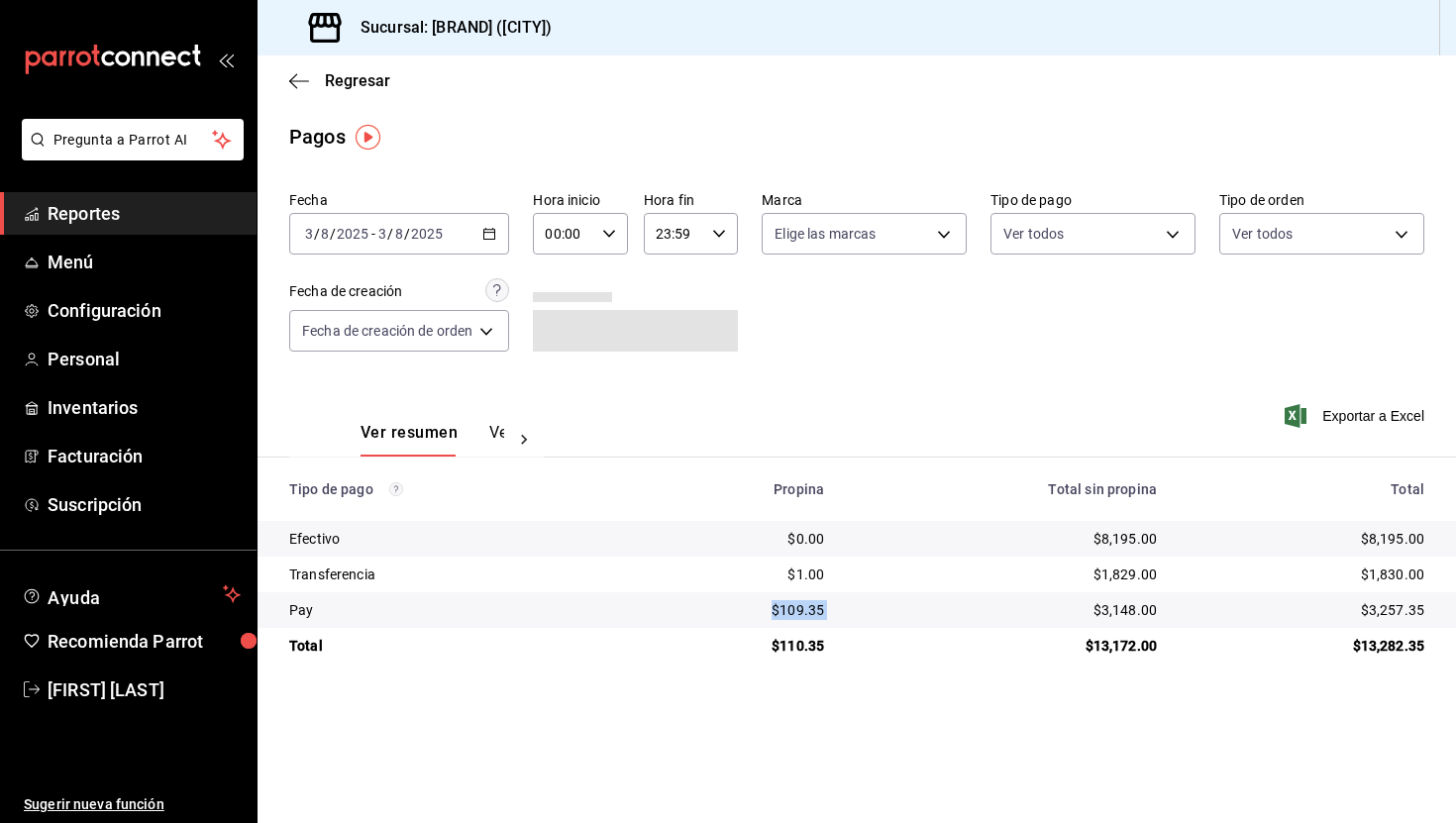 click on "Pay [PRICE] [PRICE] [PRICE]" at bounding box center (857, 610) 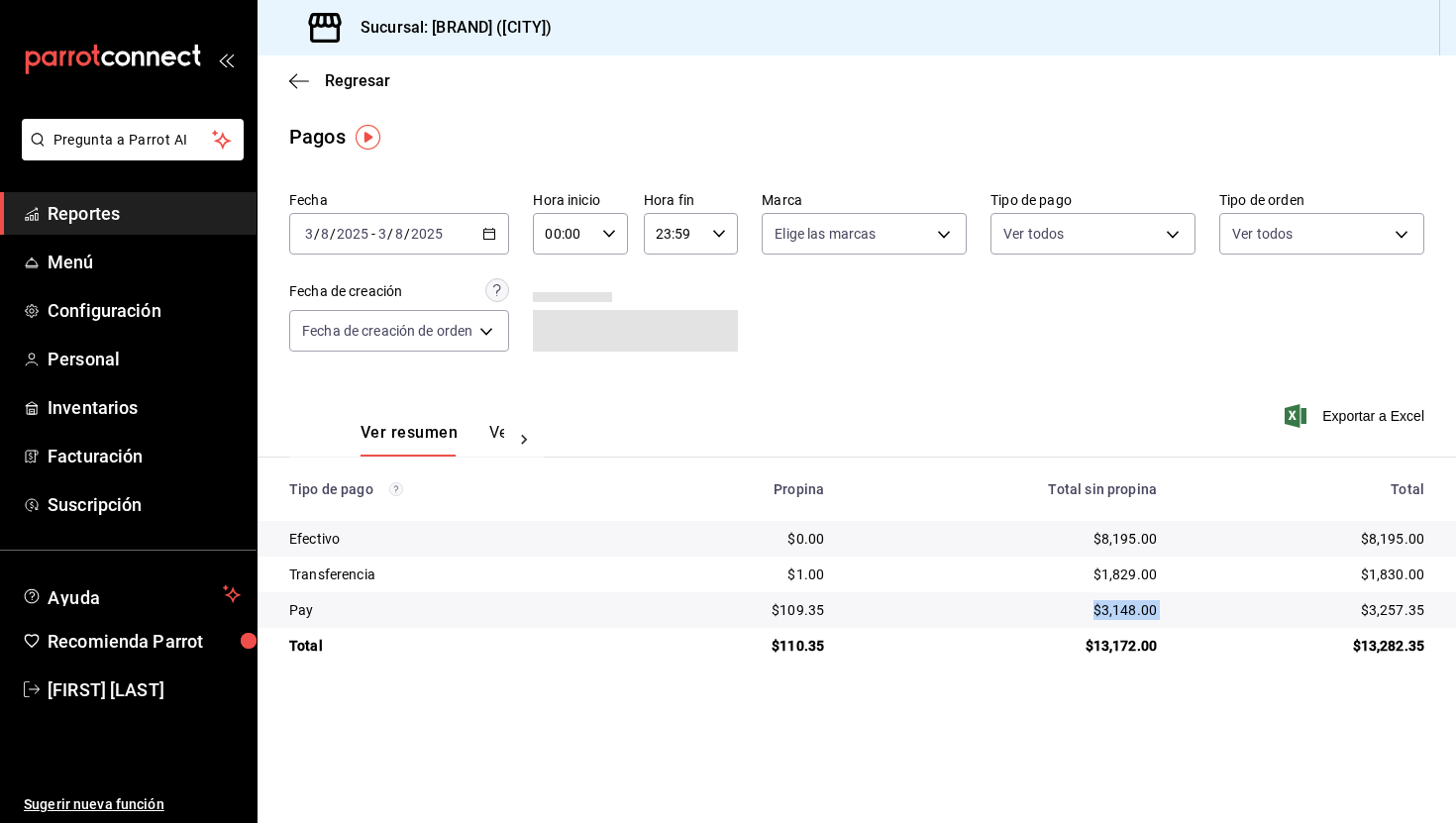 drag, startPoint x: 1087, startPoint y: 612, endPoint x: 1172, endPoint y: 616, distance: 85.09407 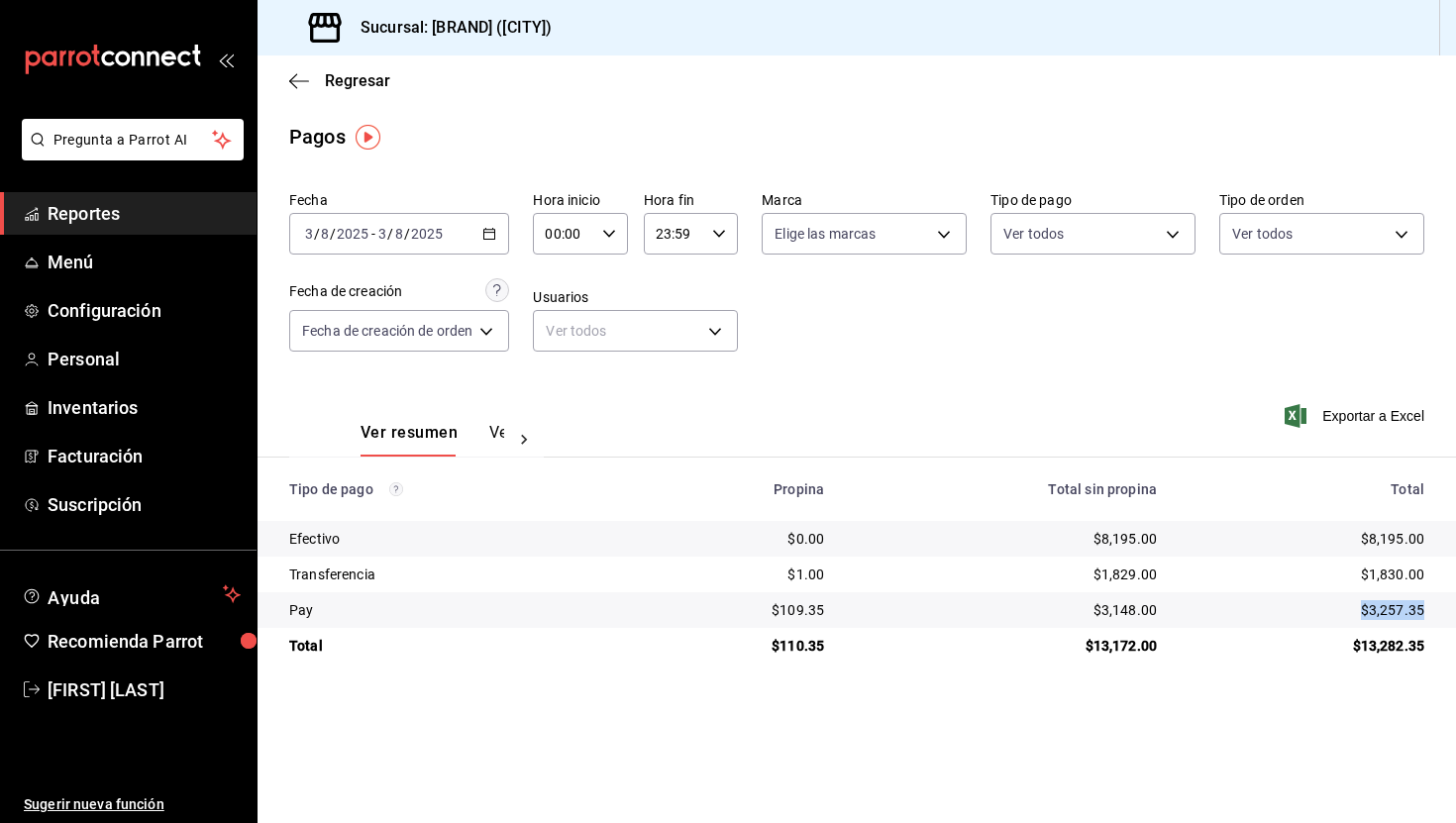 drag, startPoint x: 1351, startPoint y: 605, endPoint x: 1434, endPoint y: 604, distance: 83.00602 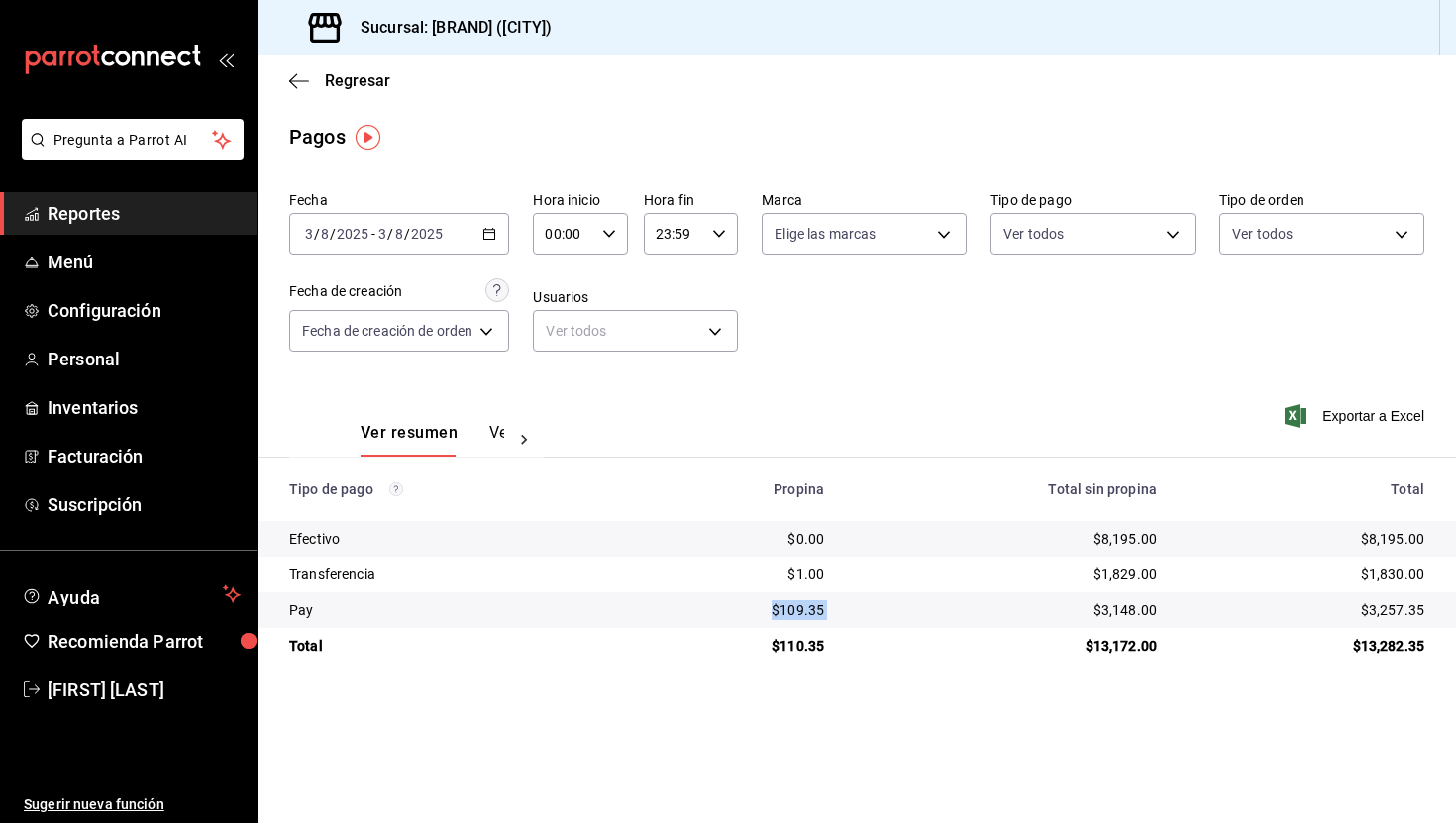 drag, startPoint x: 774, startPoint y: 611, endPoint x: 864, endPoint y: 611, distance: 90 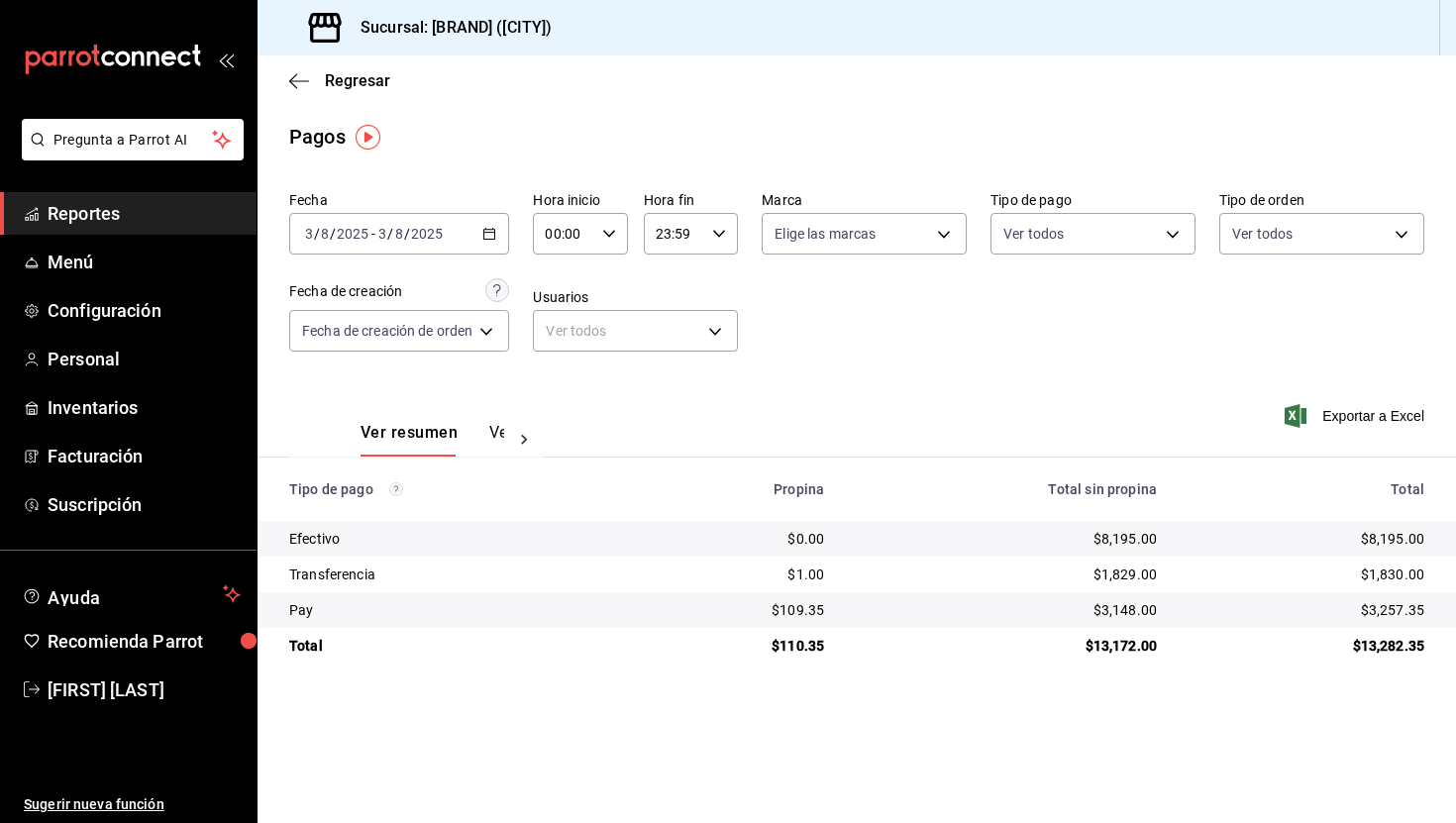 click on "$13,172.00" at bounding box center (1006, 646) 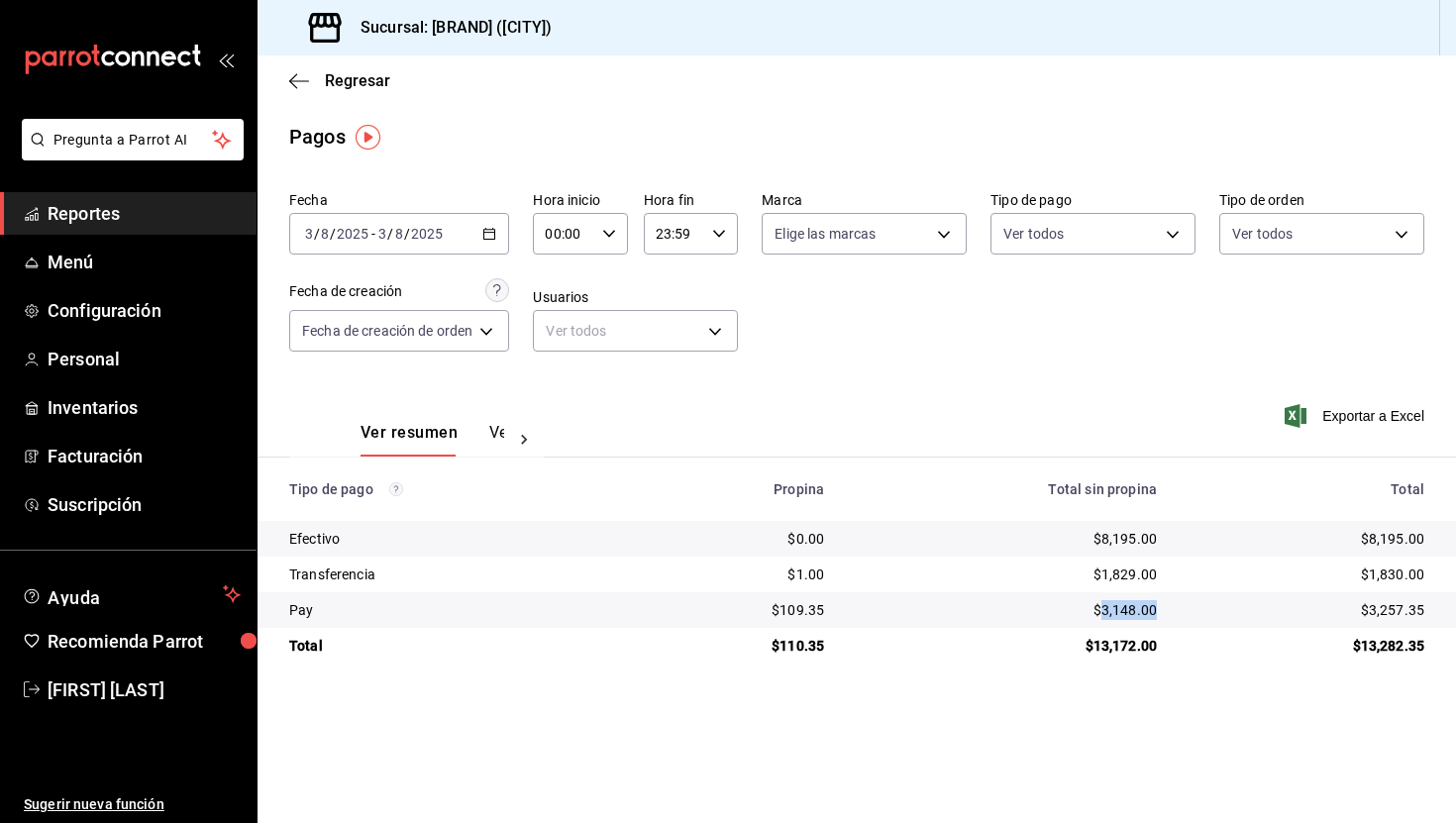 click on "$3,148.00" at bounding box center (1006, 610) 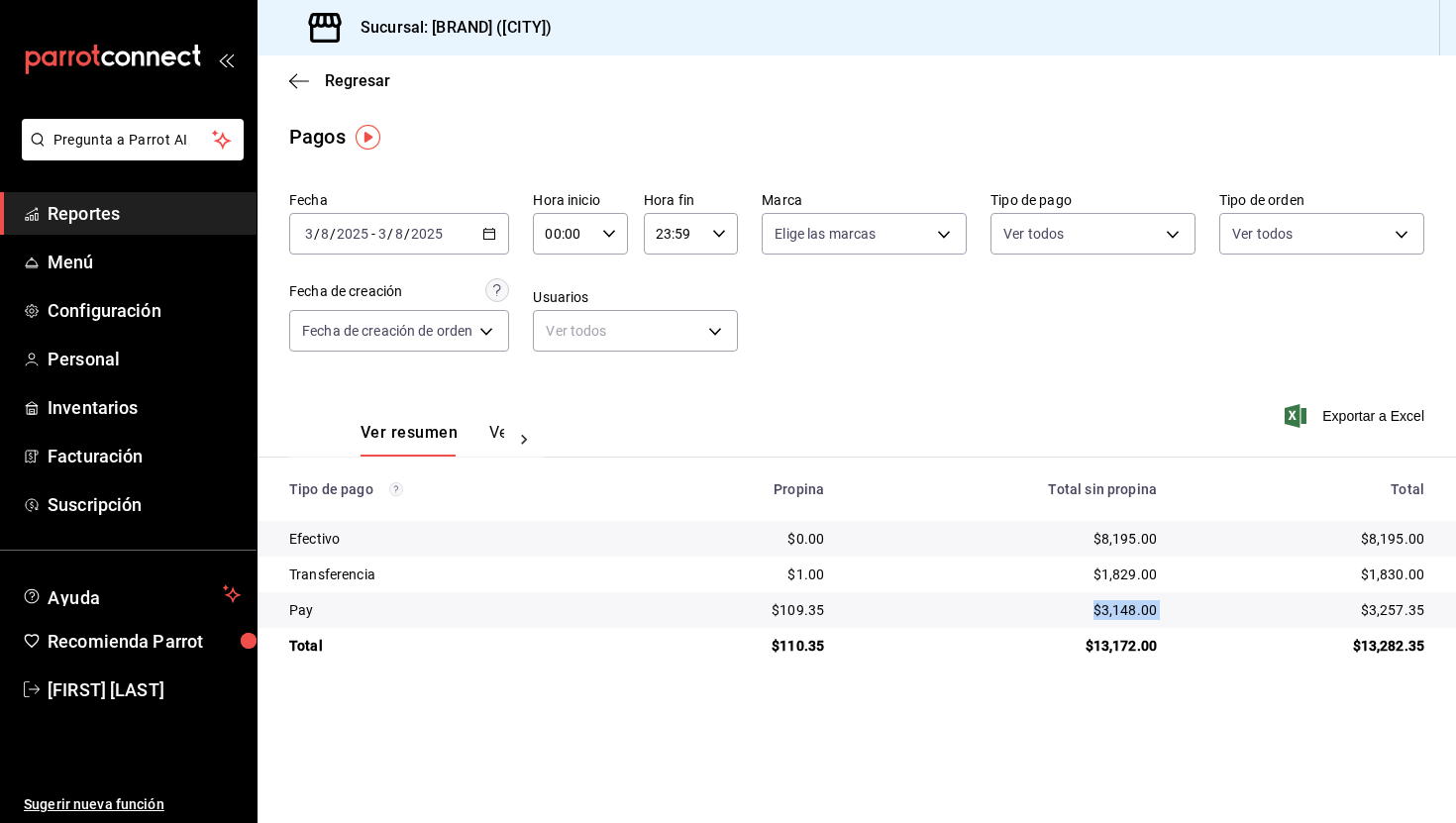 click on "$3,148.00" at bounding box center [1006, 610] 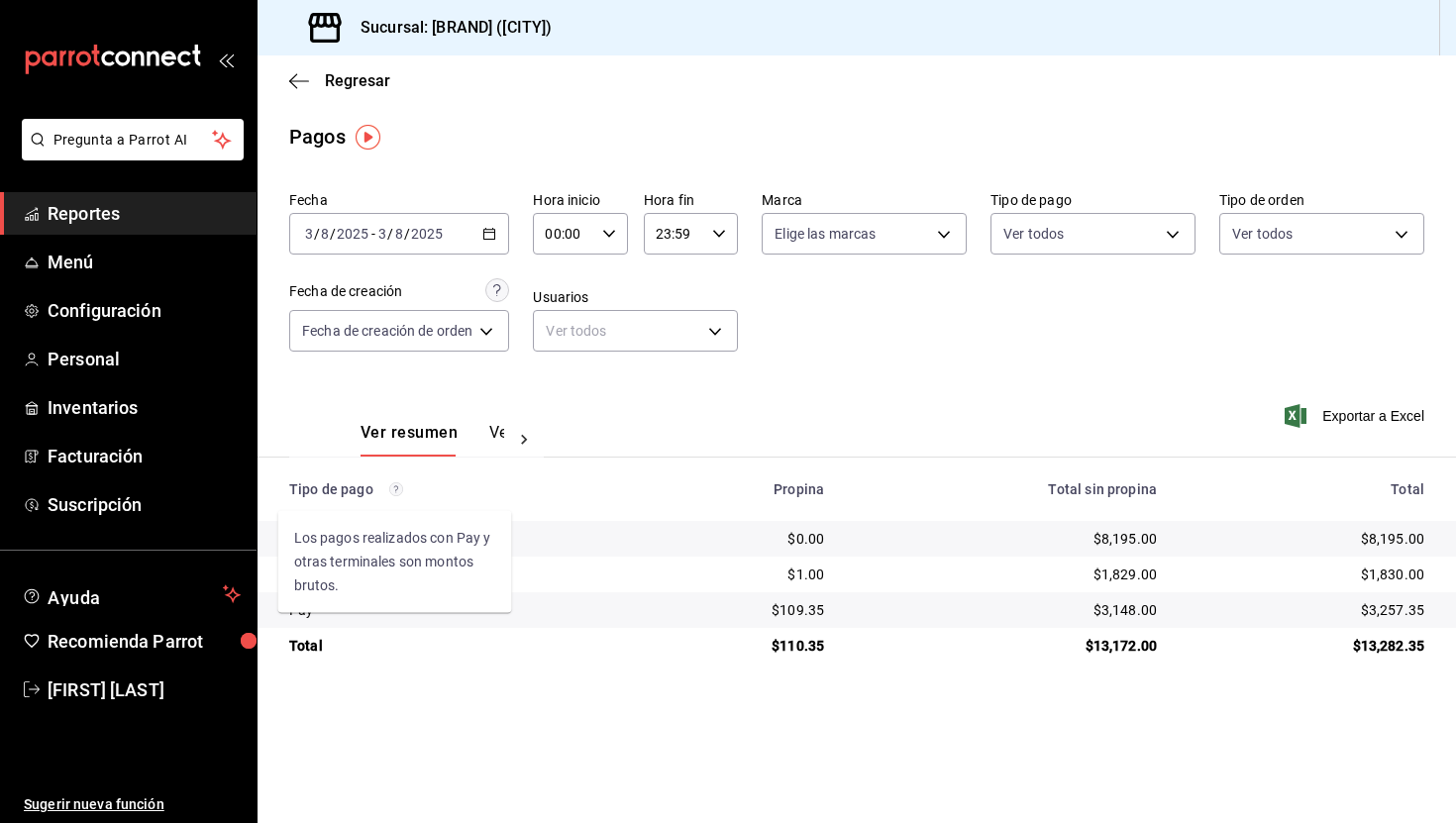 click 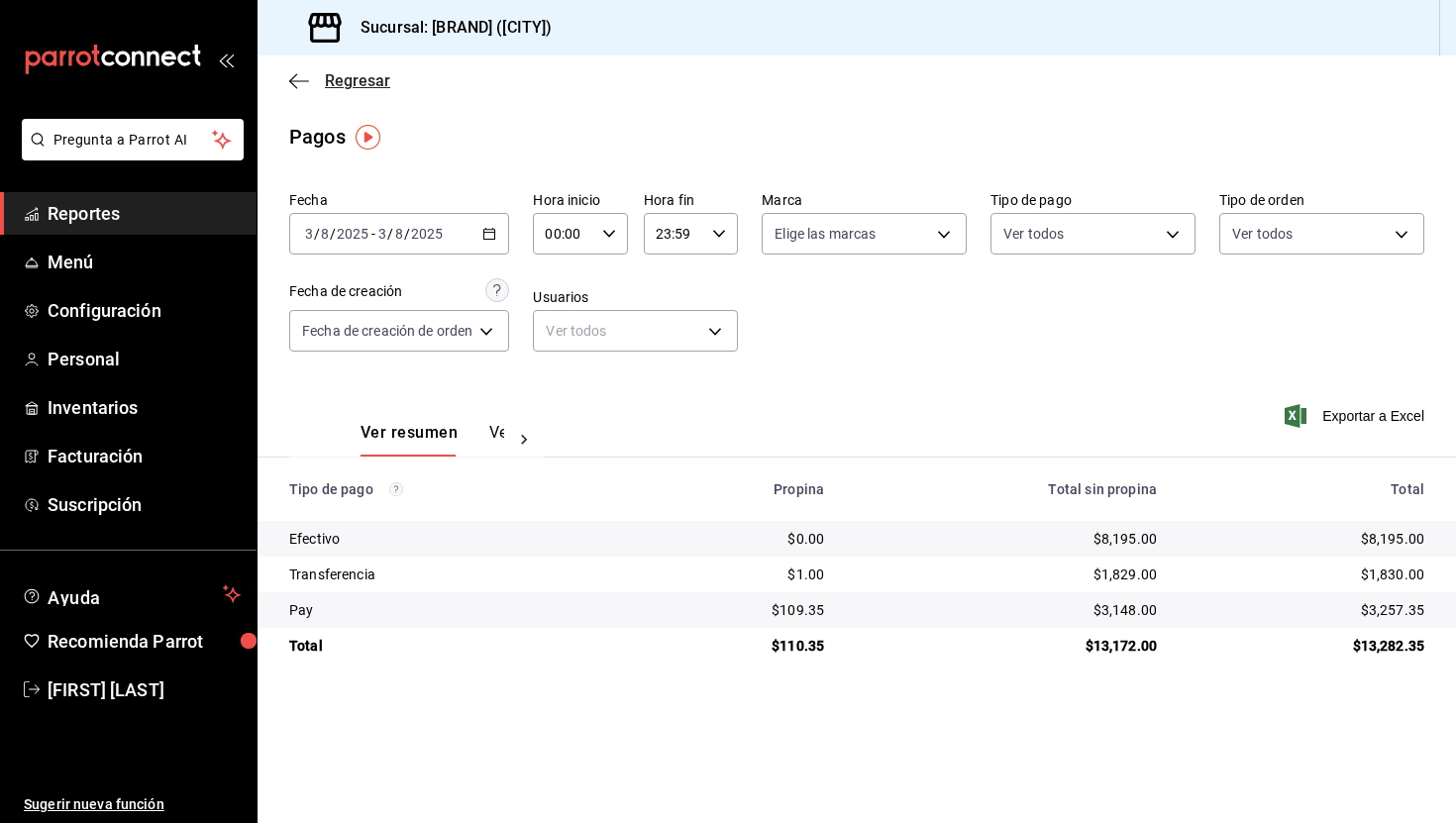 click 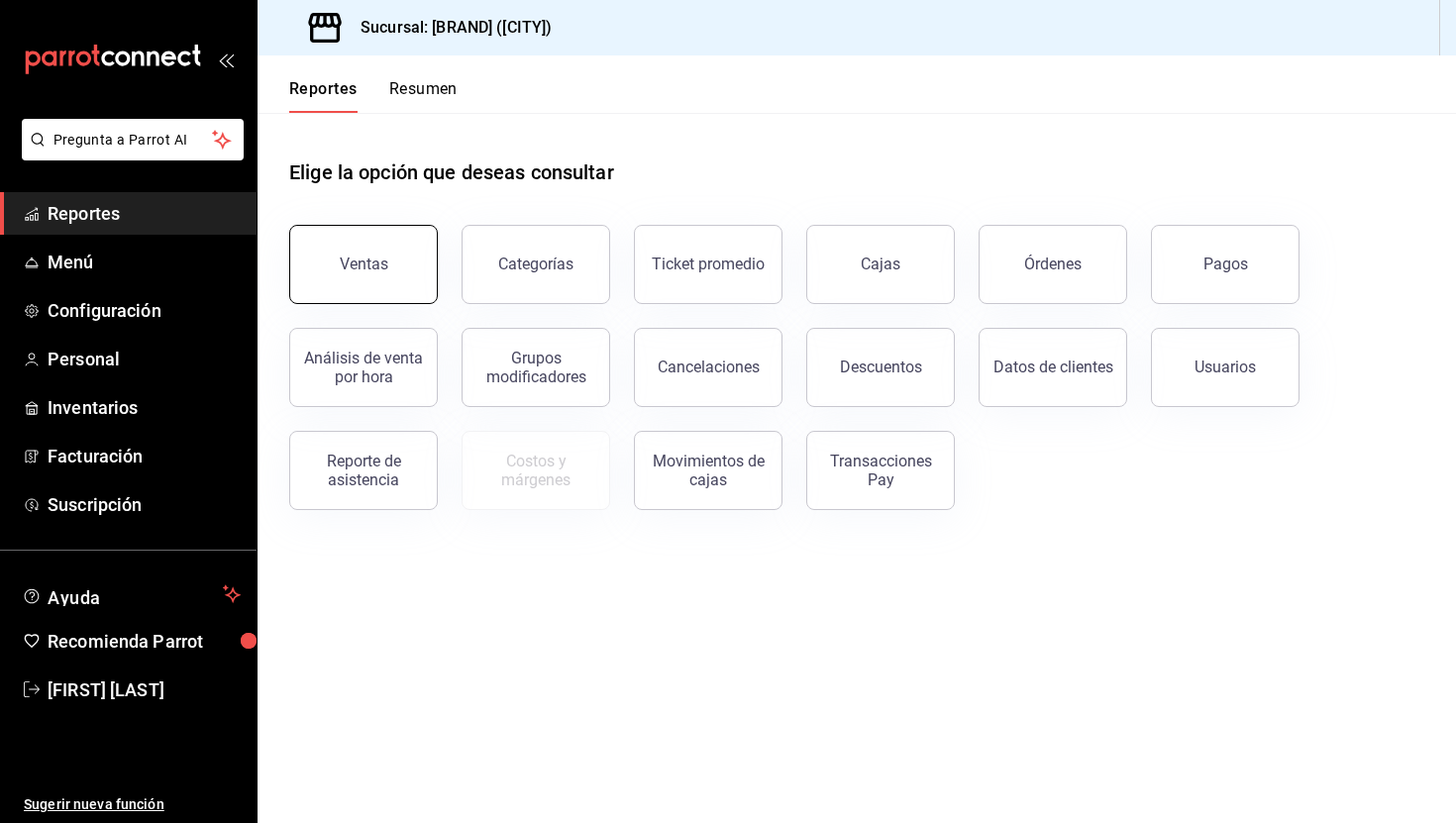 click on "Ventas" at bounding box center (364, 264) 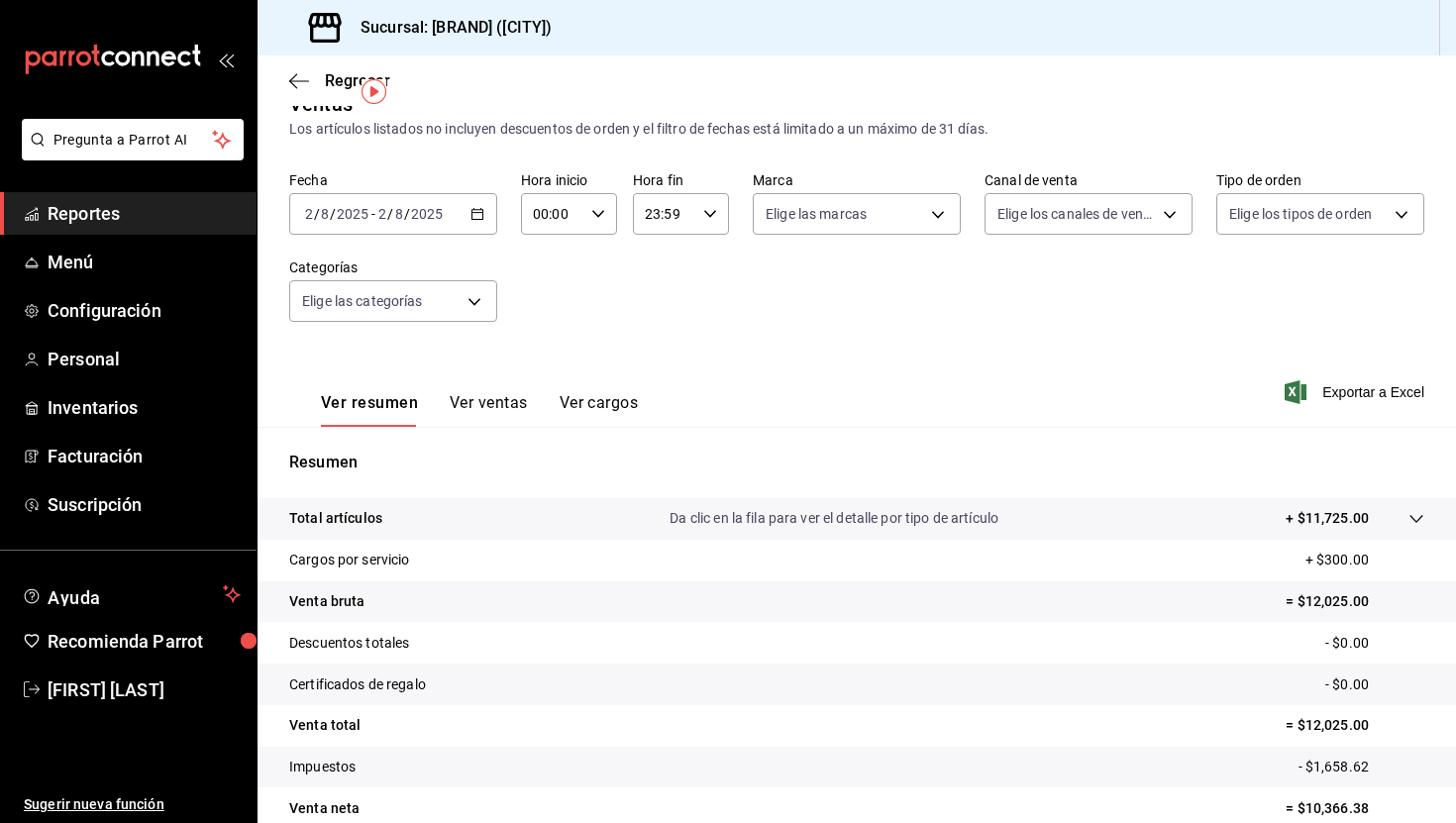 scroll, scrollTop: 22, scrollLeft: 0, axis: vertical 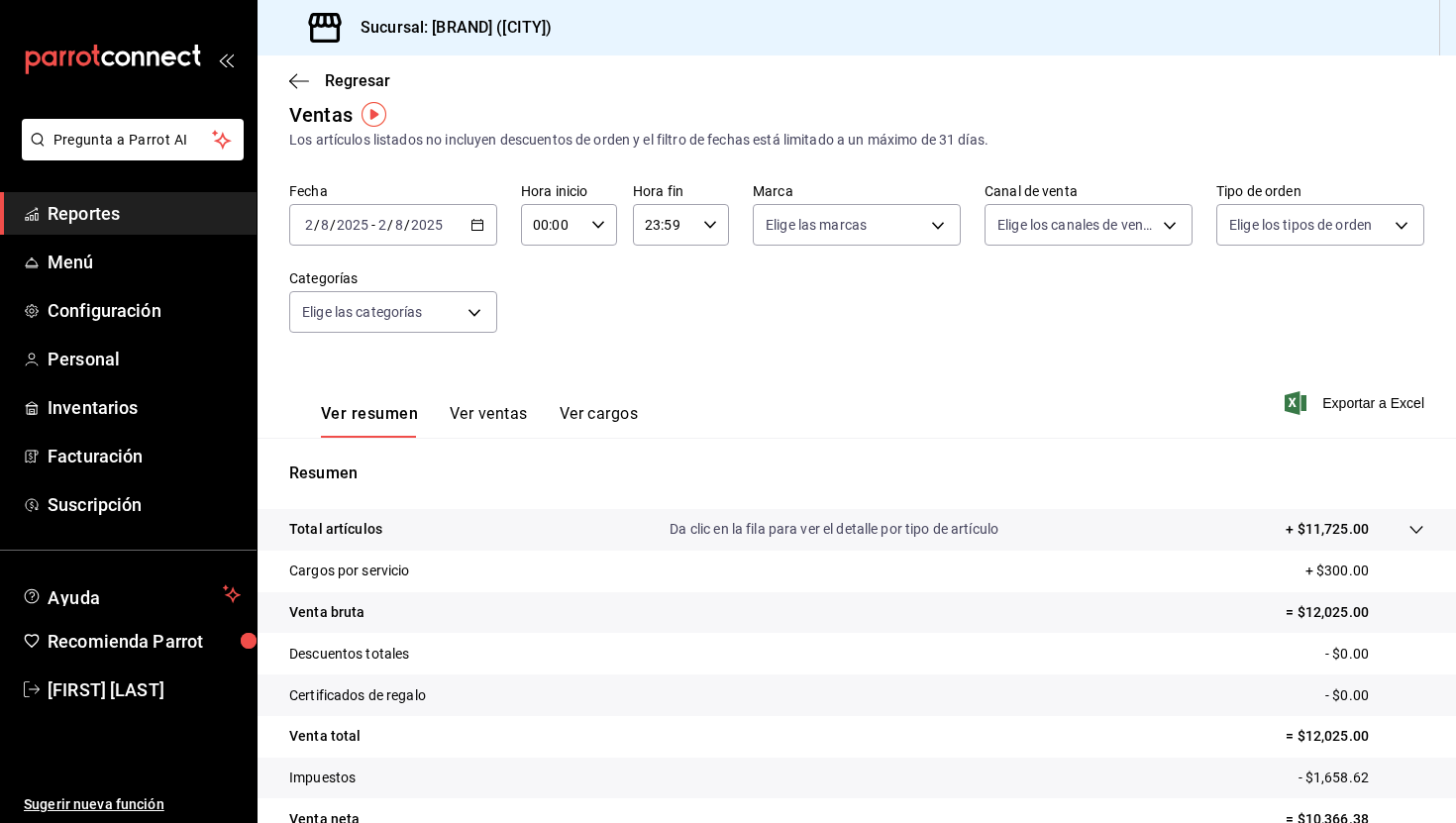 click on "Ver ventas" at bounding box center [488, 421] 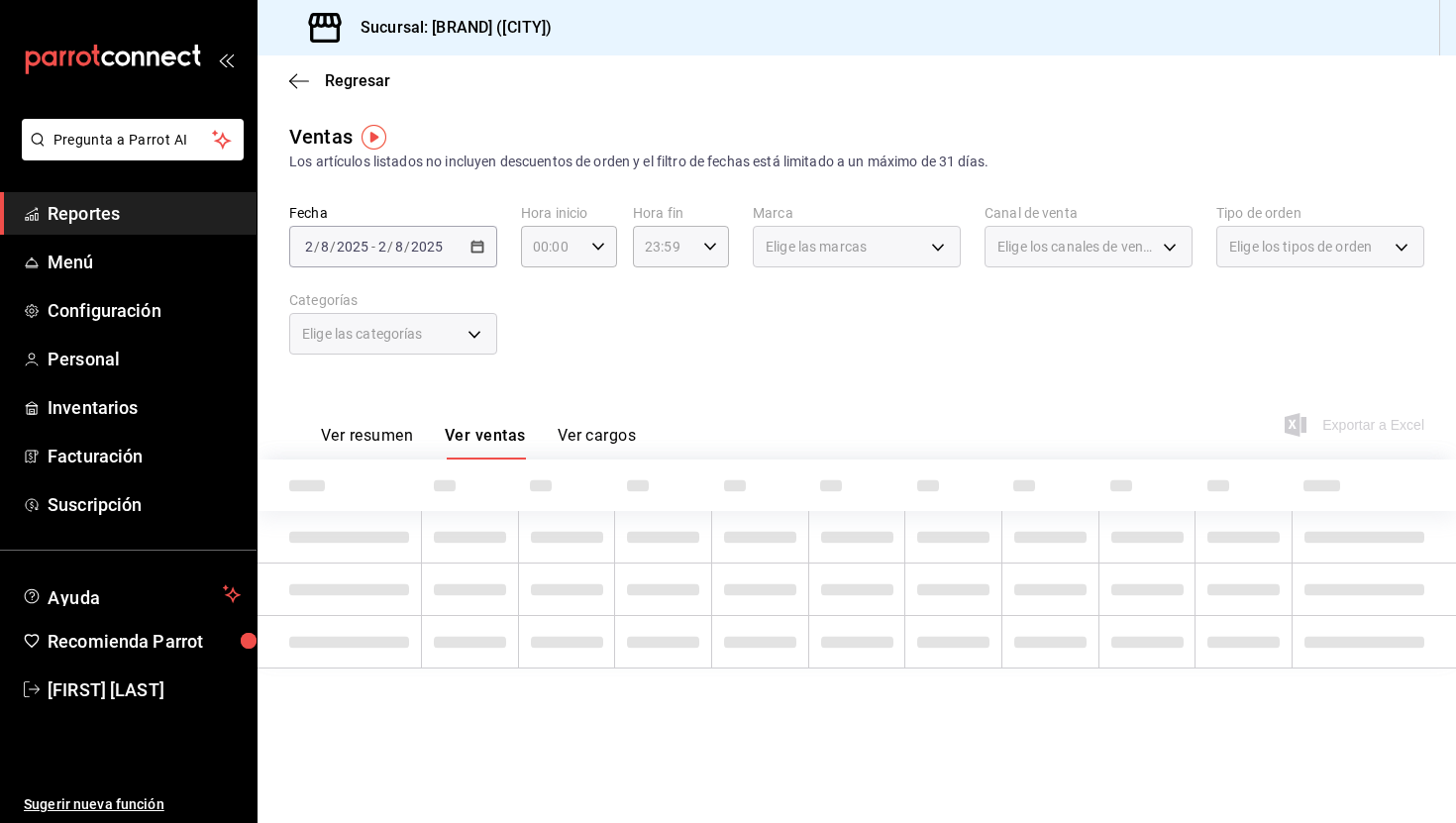 scroll, scrollTop: 0, scrollLeft: 0, axis: both 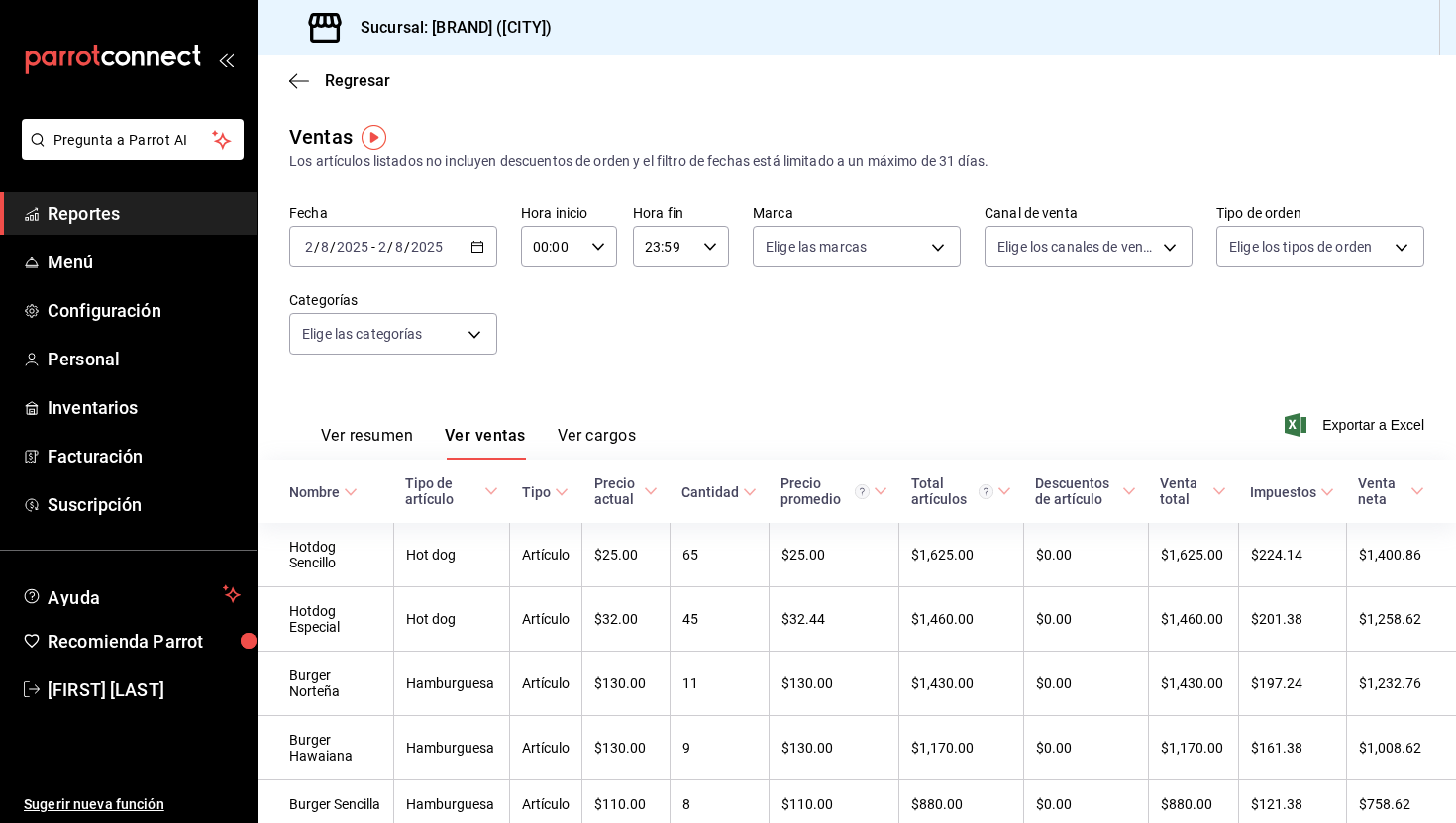 click on "Ver resumen" at bounding box center (366, 443) 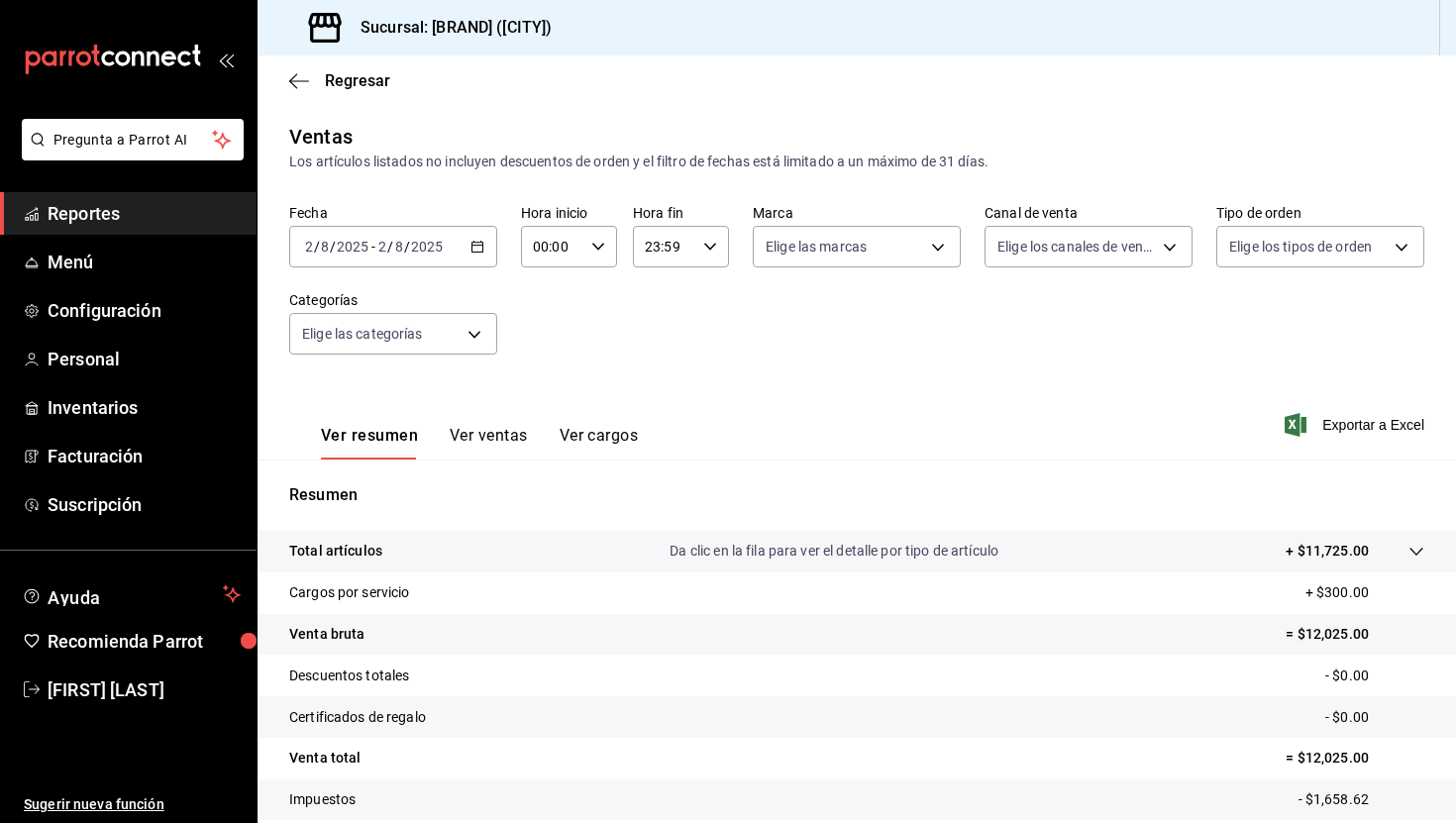 scroll, scrollTop: 126, scrollLeft: 0, axis: vertical 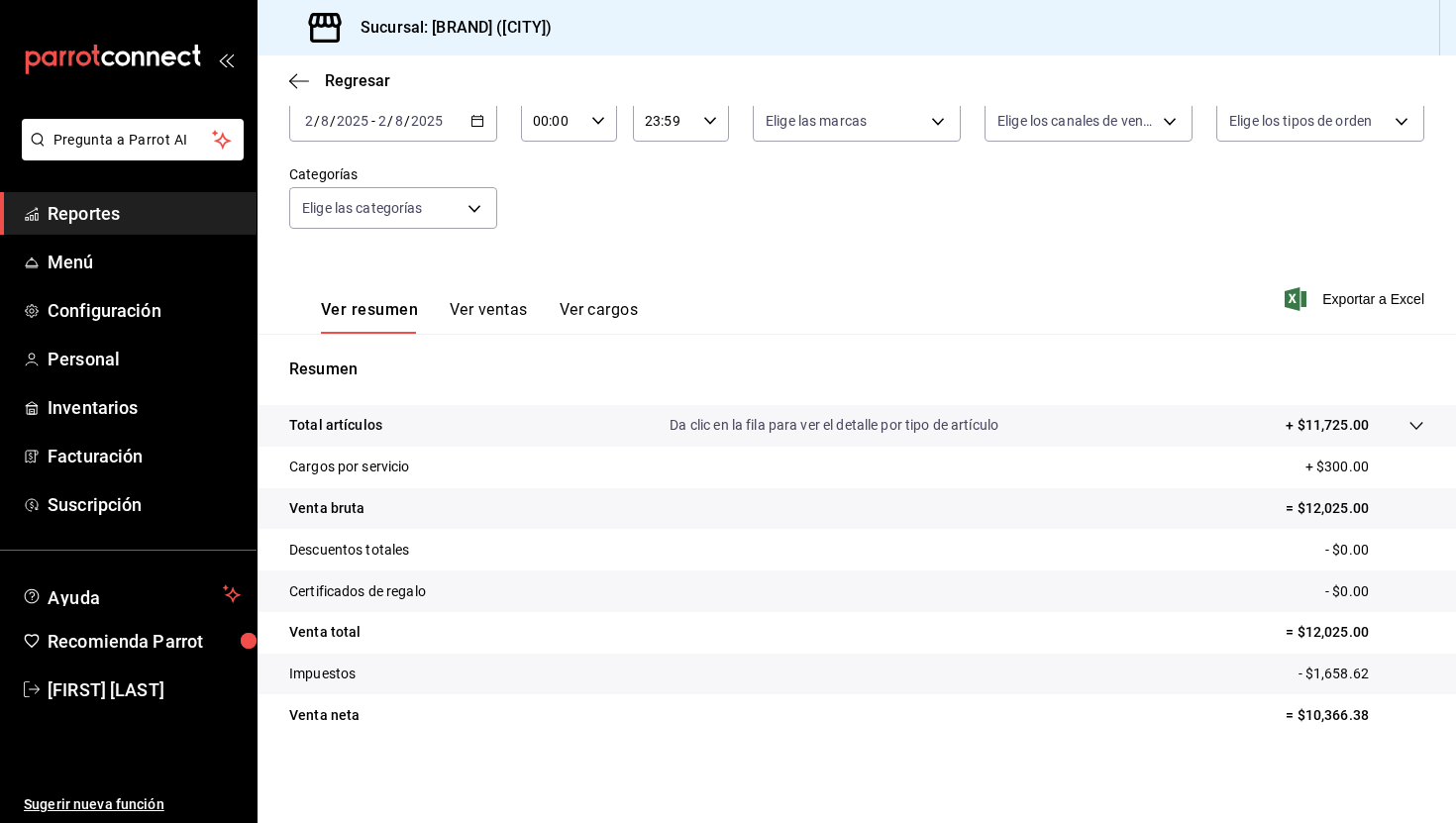 click on "Ver cargos" at bounding box center [599, 317] 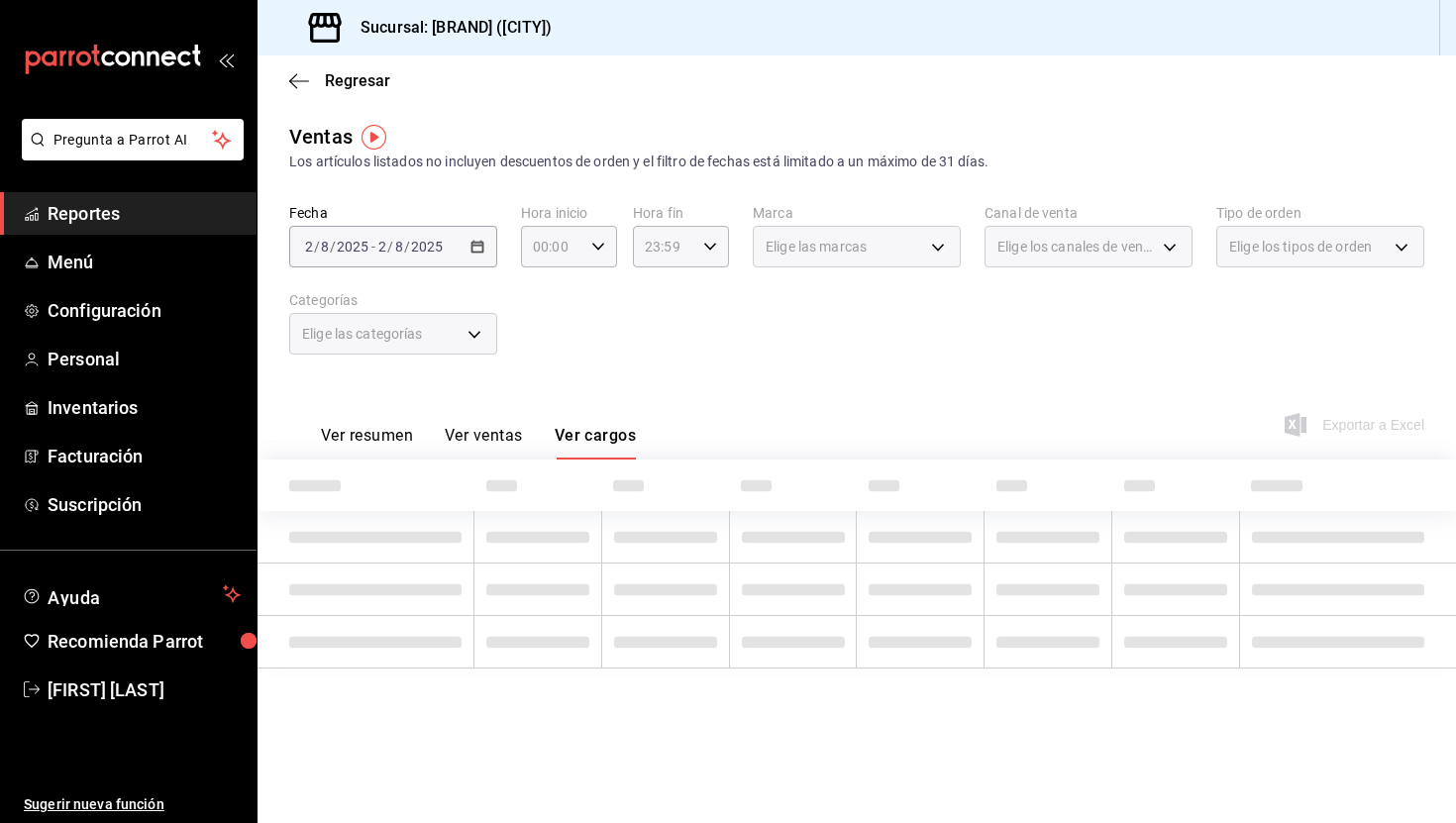 scroll, scrollTop: 0, scrollLeft: 0, axis: both 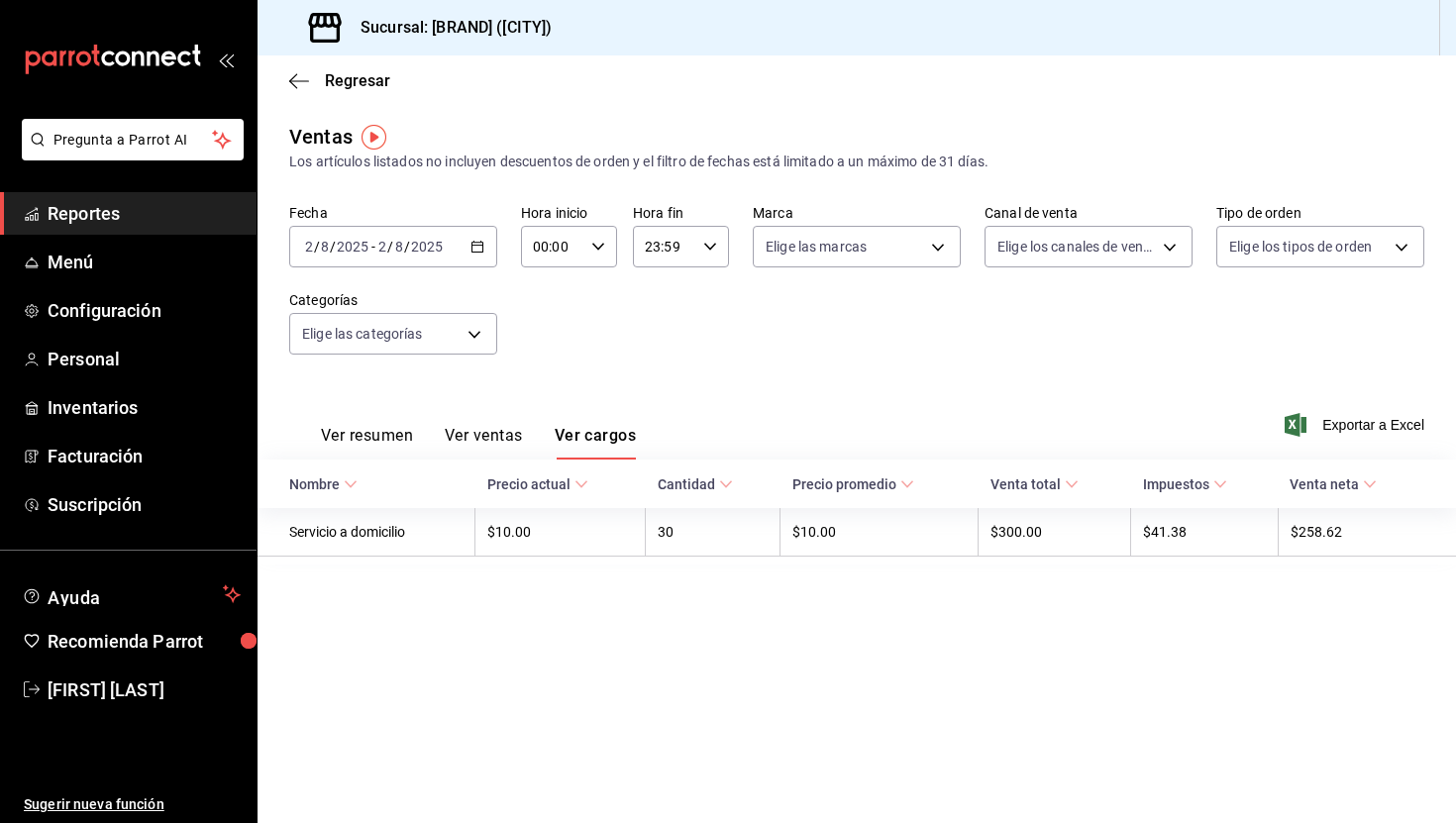 click on "Ver resumen" at bounding box center (366, 443) 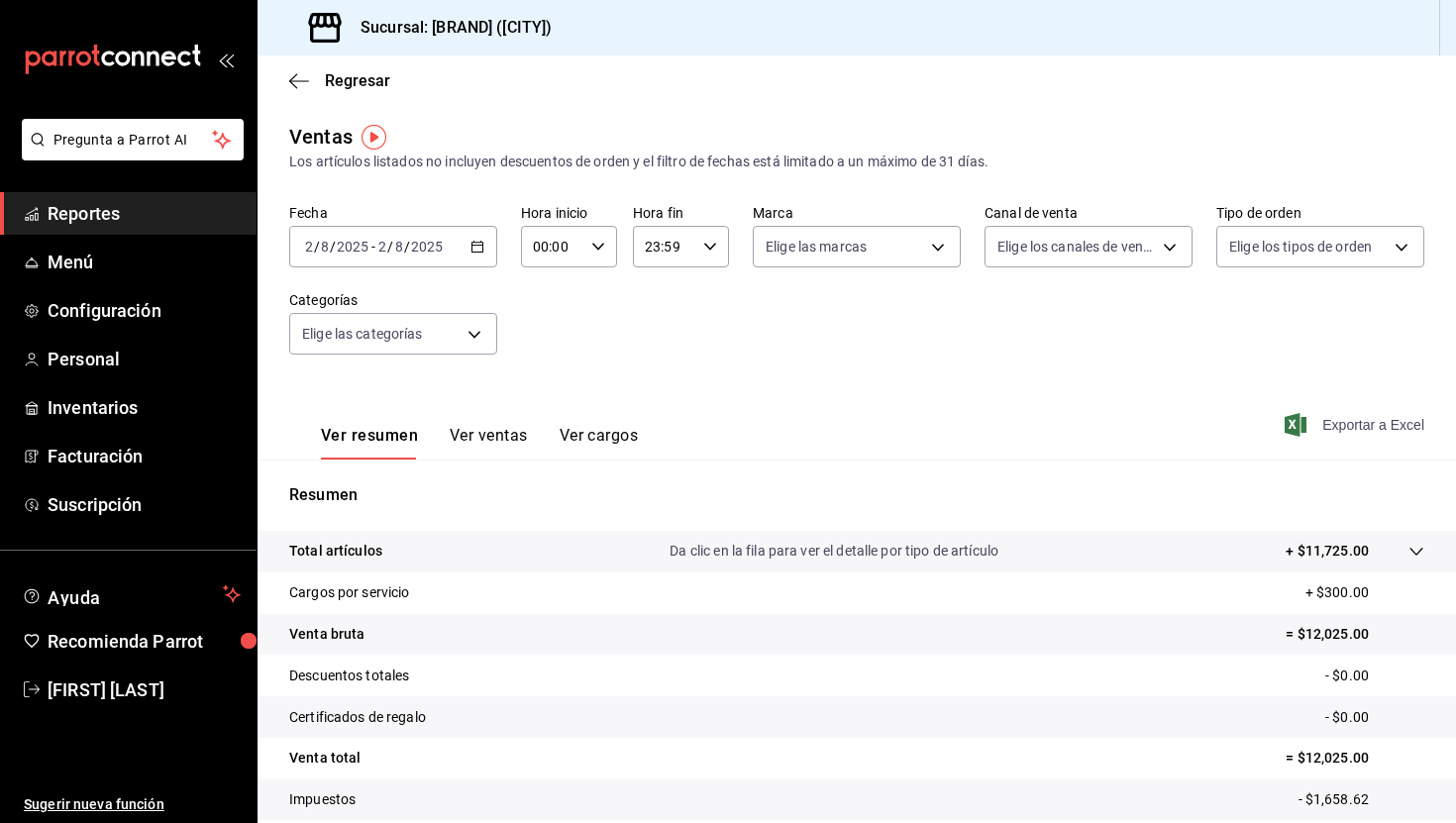 click on "Exportar a Excel" at bounding box center (1356, 425) 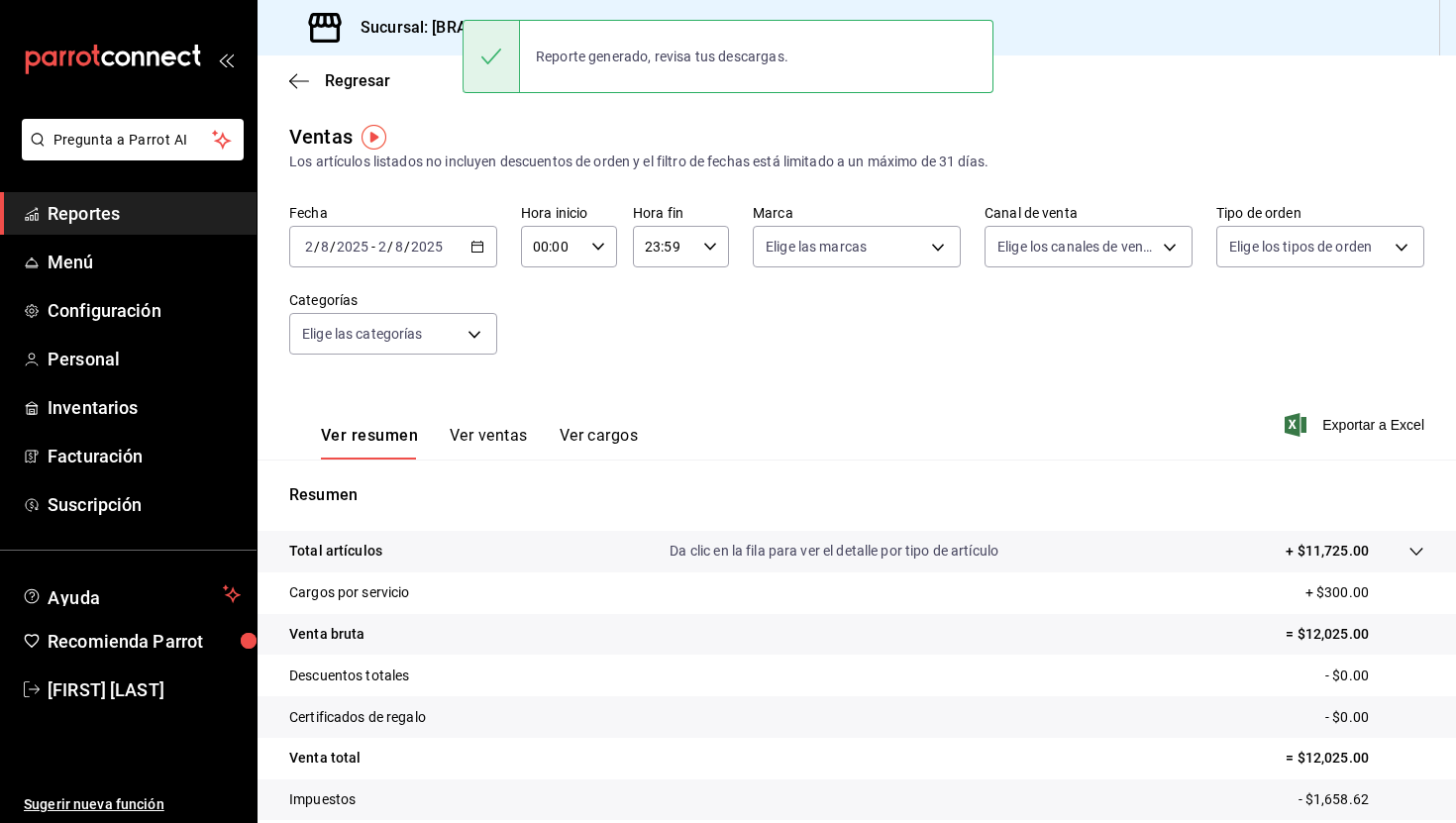click on "Regresar" at bounding box center [857, 80] 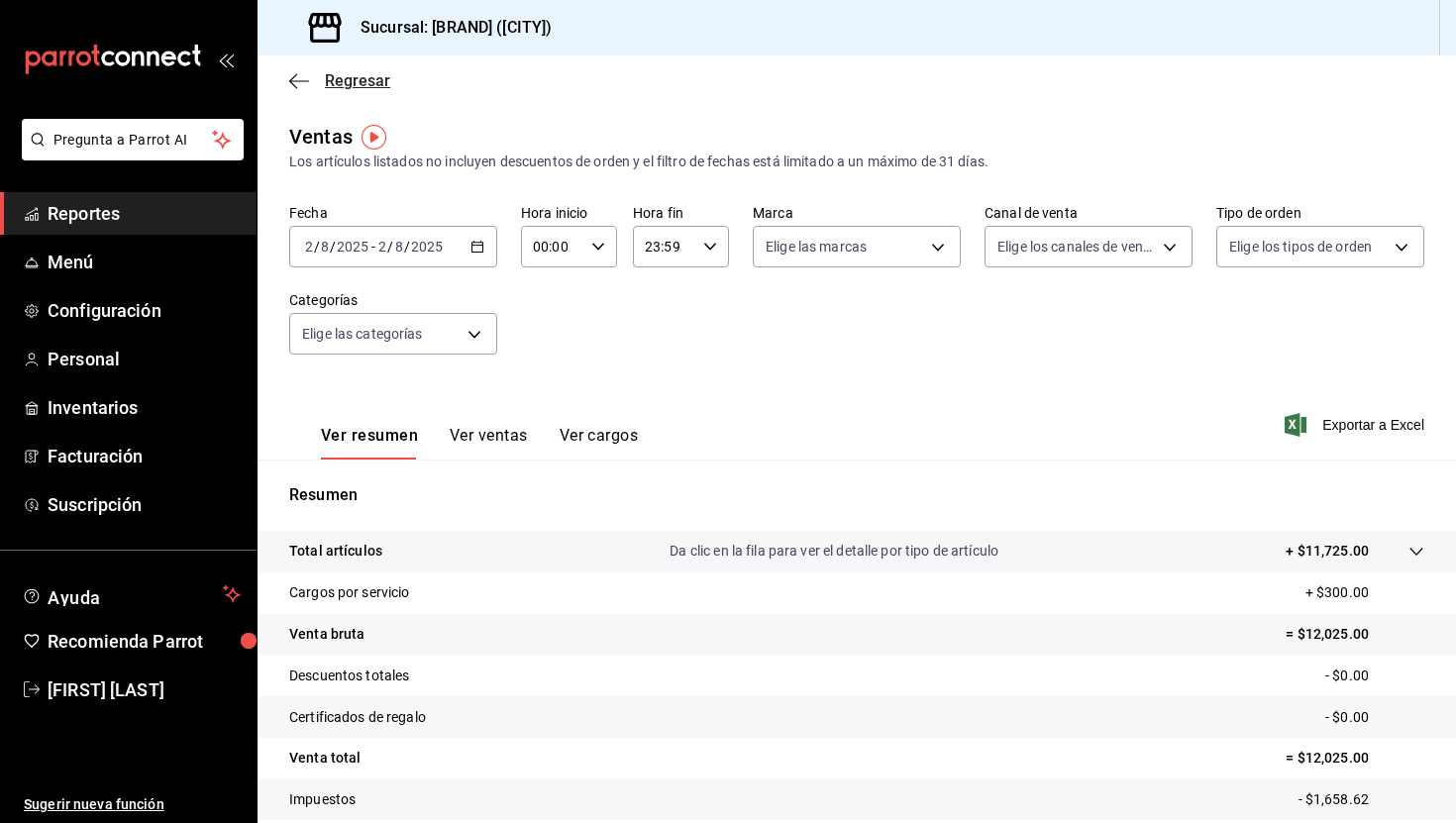 click 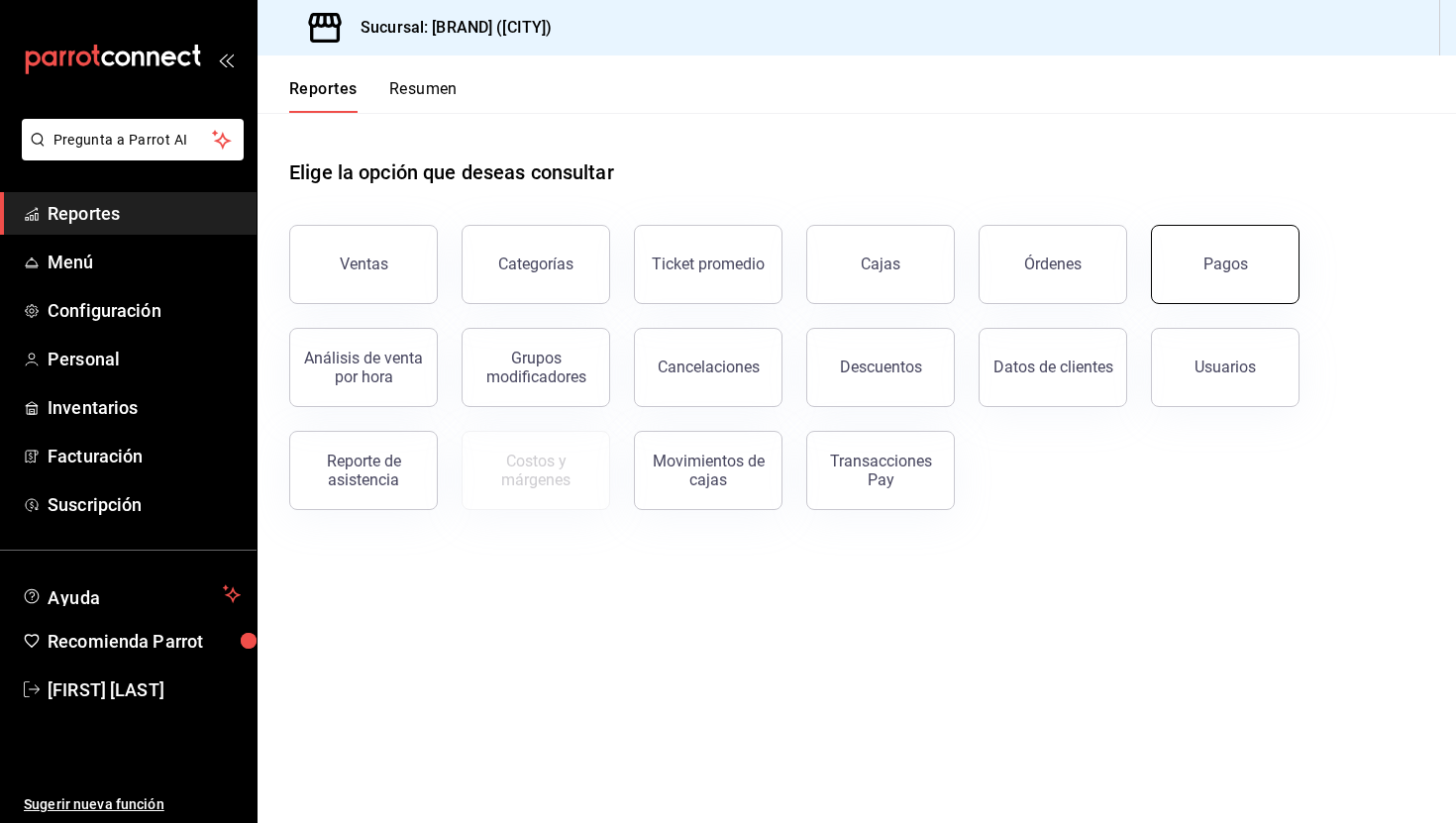 click on "Pagos" at bounding box center (1225, 264) 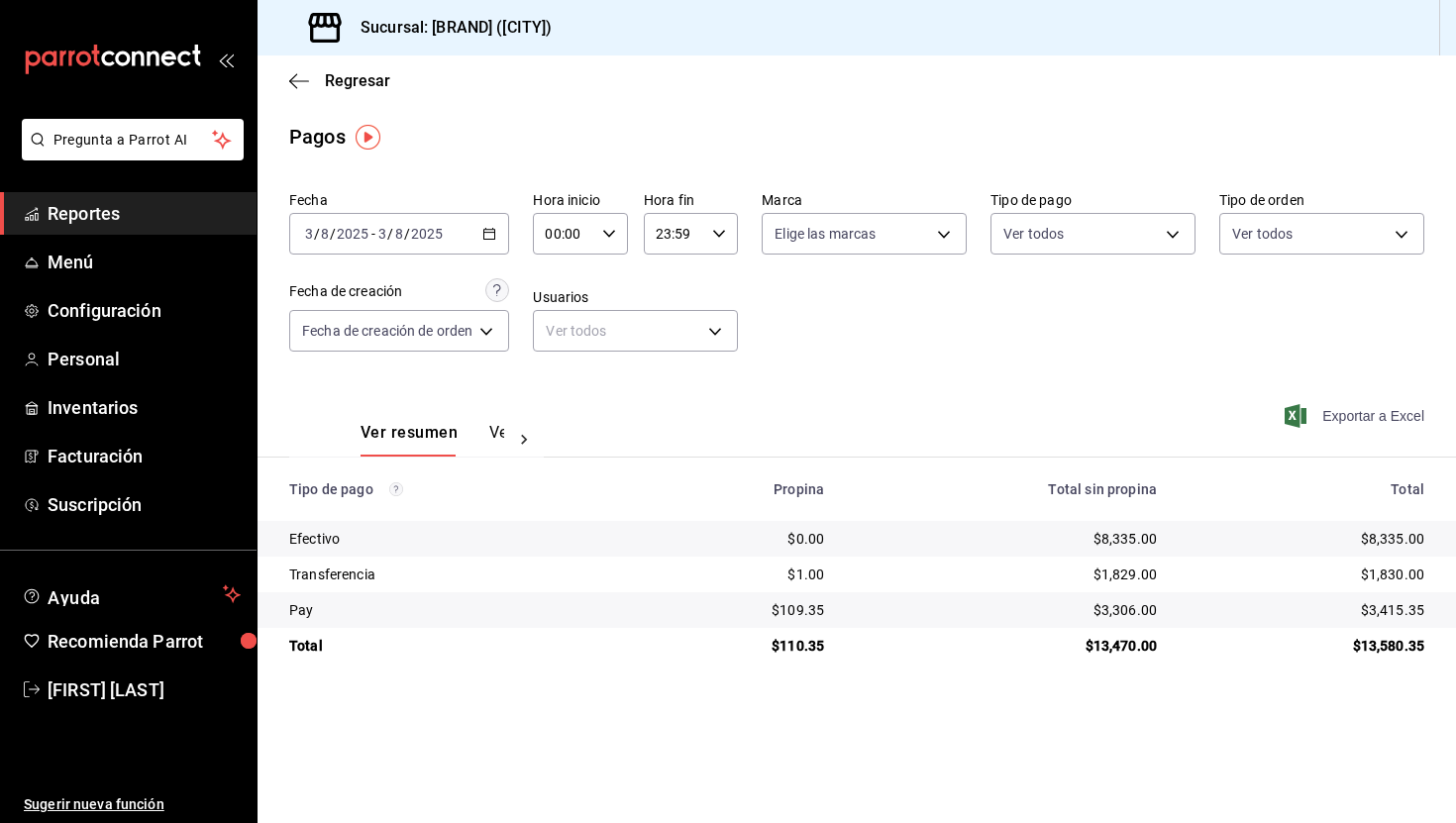 click on "Exportar a Excel" at bounding box center [1356, 416] 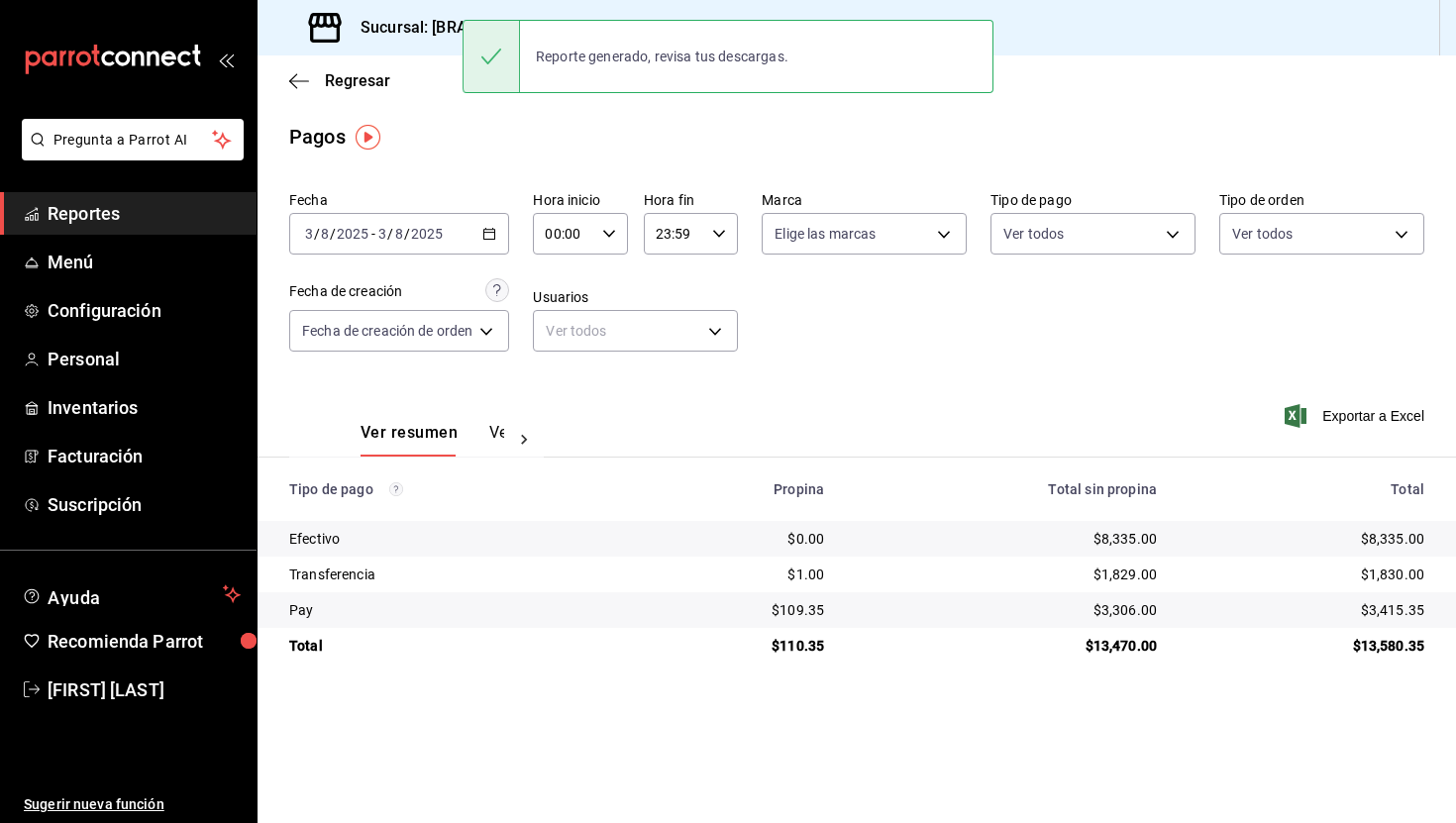 click on "Sucursal: [BRAND] ([CITY])" at bounding box center [857, 28] 